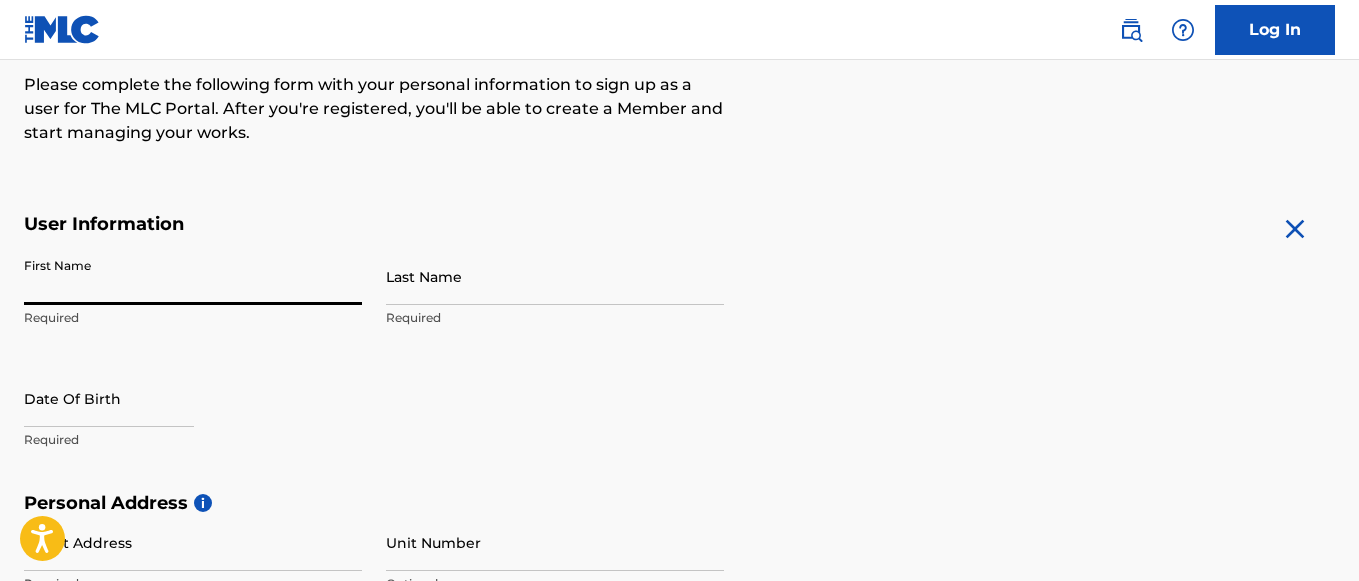 scroll, scrollTop: 256, scrollLeft: 0, axis: vertical 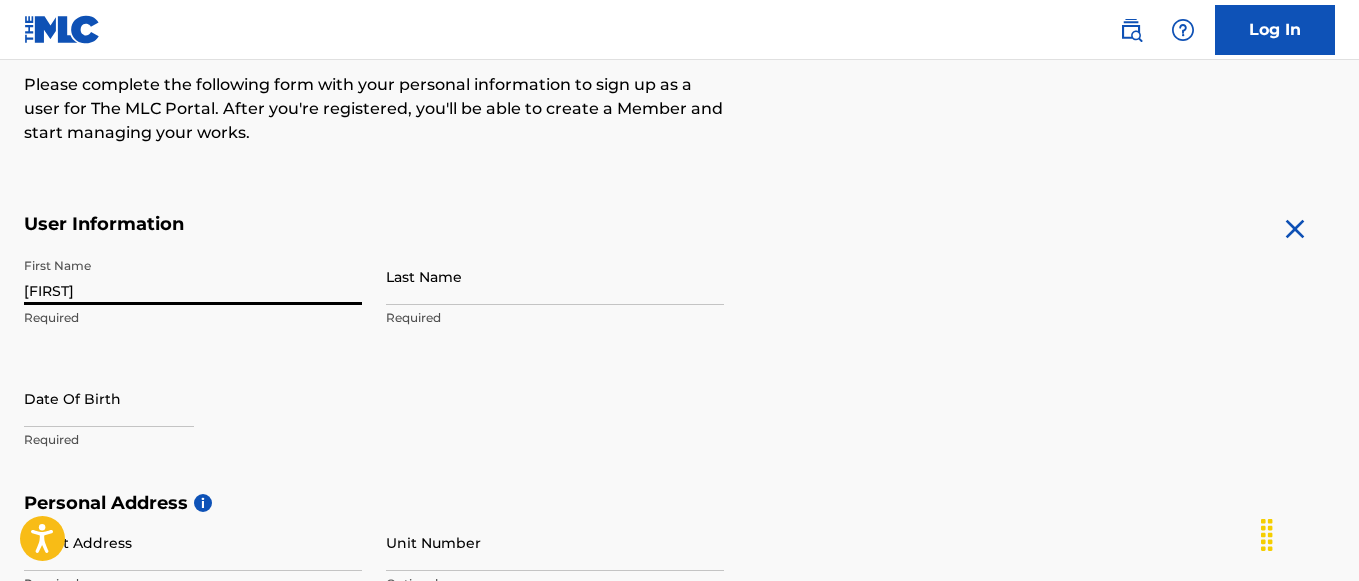 type on "[FIRST]" 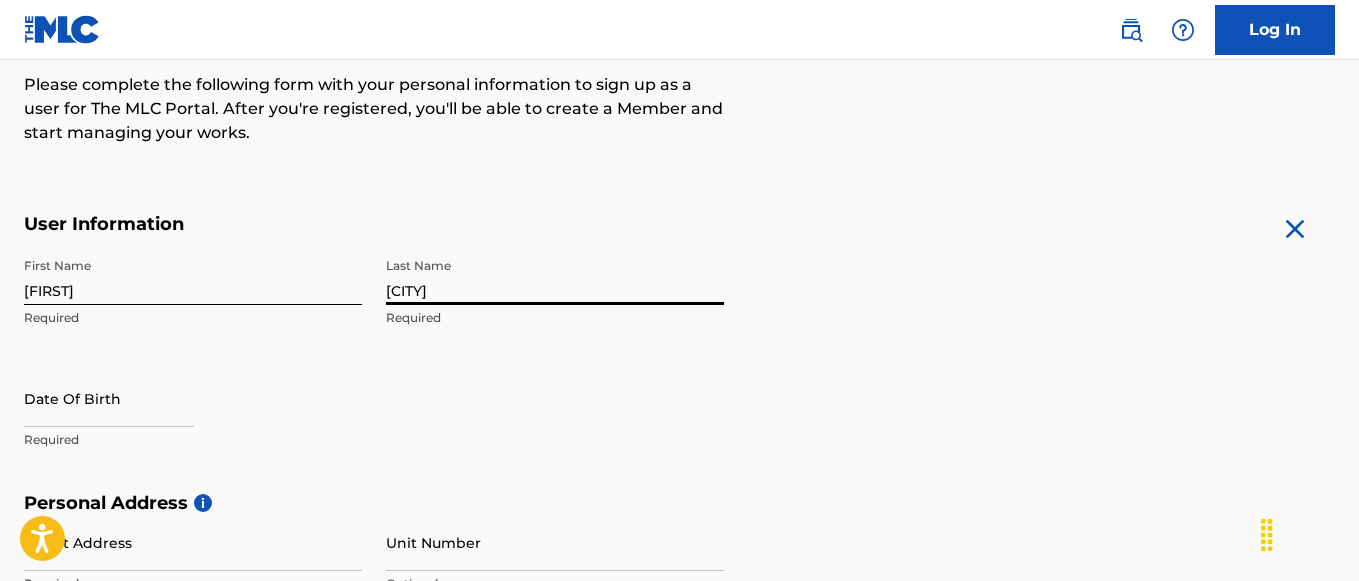 type on "[CITY]" 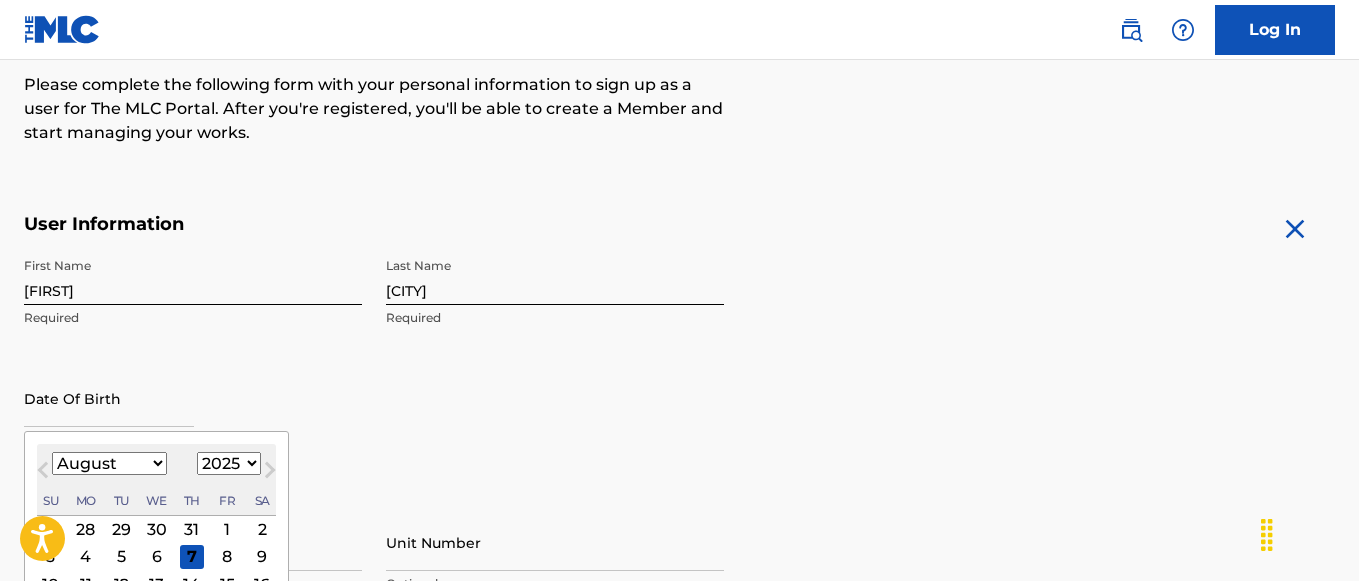 click on "January February March April May June July August September October November December" at bounding box center (109, 463) 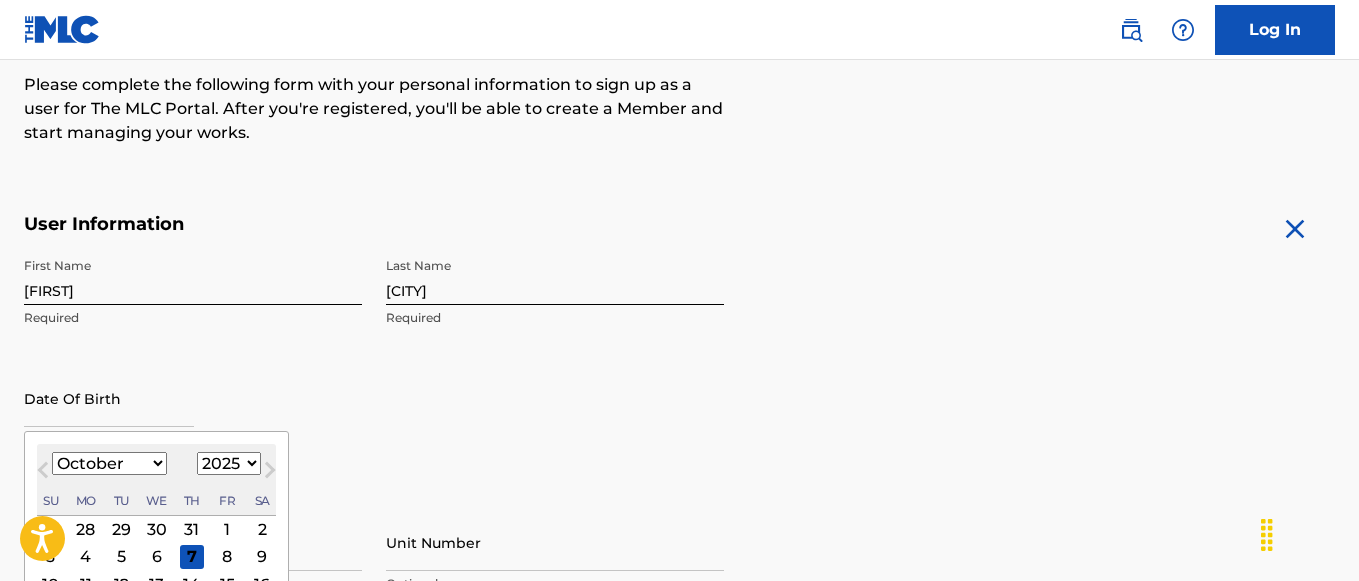 click on "January February March April May June July August September October November December" at bounding box center [109, 463] 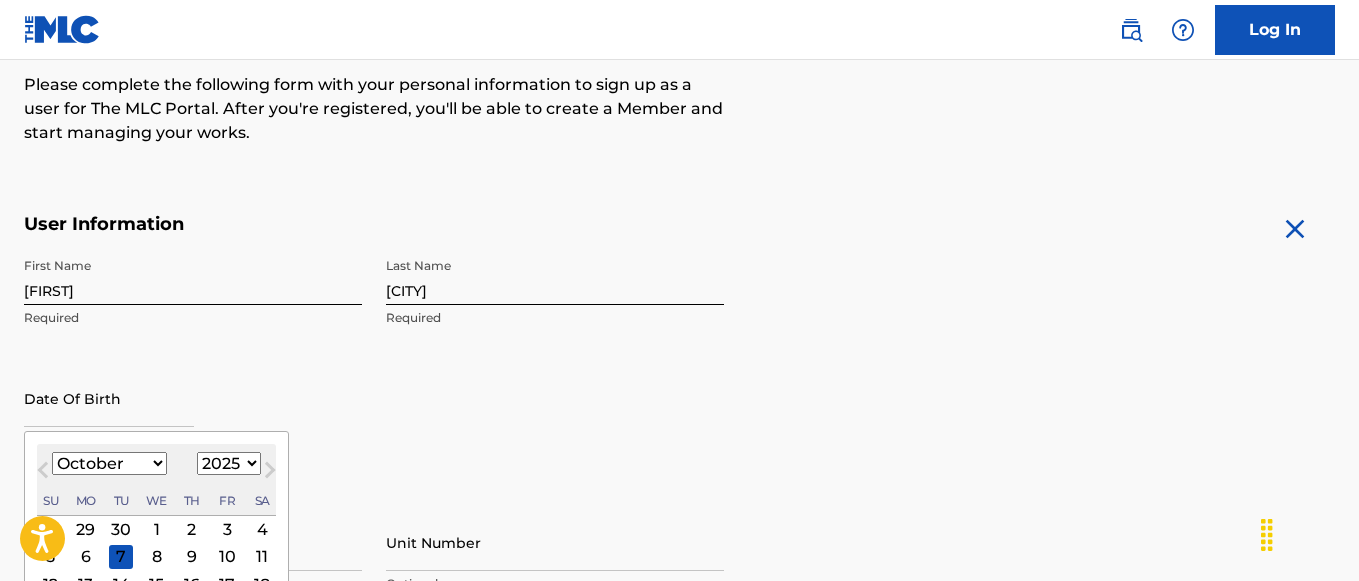 click on "Next Month" at bounding box center [270, 474] 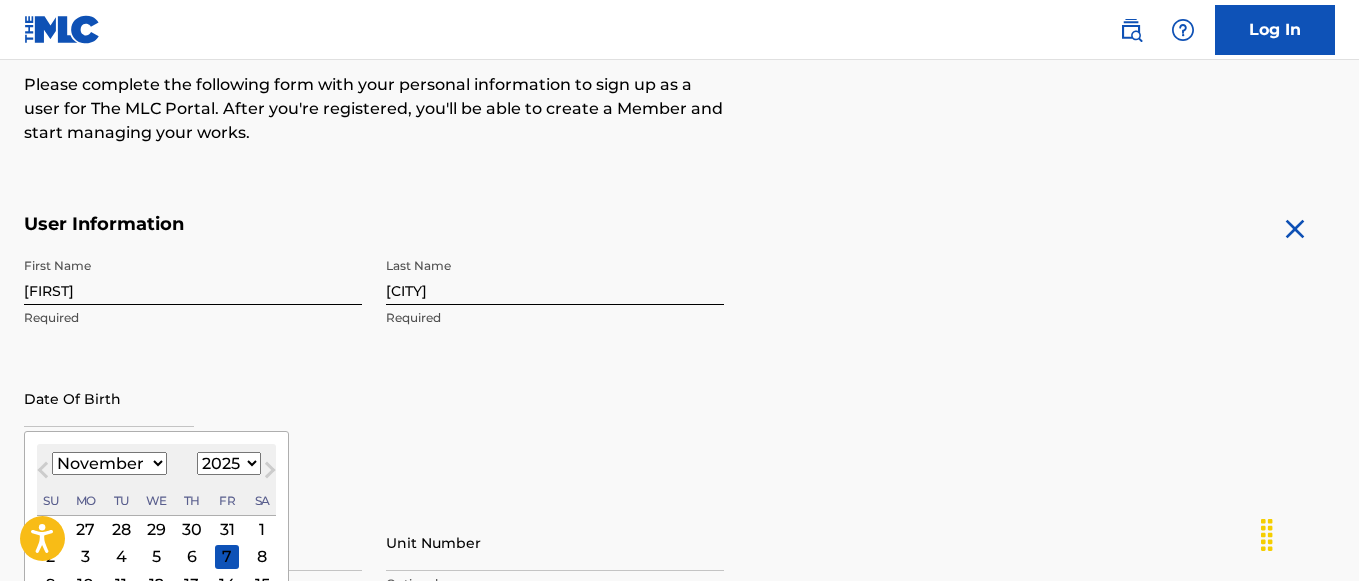 click on "1899 1900 1901 1902 1903 1904 1905 1906 1907 1908 1909 1910 1911 1912 1913 1914 1915 1916 1917 1918 1919 1920 1921 1922 1923 1924 1925 1926 1927 1928 1929 1930 1931 1932 1933 1934 1935 1936 1937 1938 1939 1940 1941 1942 1943 1944 1945 1946 1947 1948 1949 1950 1951 1952 1953 1954 1955 1956 1957 1958 1959 1960 1961 1962 1963 1964 1965 1966 1967 1968 1969 1970 1971 1972 1973 1974 1975 1976 1977 1978 1979 1980 1981 1982 1983 1984 1985 1986 1987 1988 1989 1990 1991 1992 1993 1994 1995 1996 1997 1998 1999 2000 2001 2002 2003 2004 2005 2006 2007 2008 2009 2010 2011 2012 2013 2014 2015 2016 2017 2018 2019 2020 2021 2022 2023 2024 2025 2026 2027 2028 2029 2030 2031 2032 2033 2034 2035 2036 2037 2038 2039 2040 2041 2042 2043 2044 2045 2046 2047 2048 2049 2050 2051 2052 2053 2054 2055 2056 2057 2058 2059 2060 2061 2062 2063 2064 2065 2066 2067 2068 2069 2070 2071 2072 2073 2074 2075 2076 2077 2078 2079 2080 2081 2082 2083 2084 2085 2086 2087 2088 2089 2090 2091 2092 2093 2094 2095 2096 2097 2098 2099 2100" at bounding box center [229, 463] 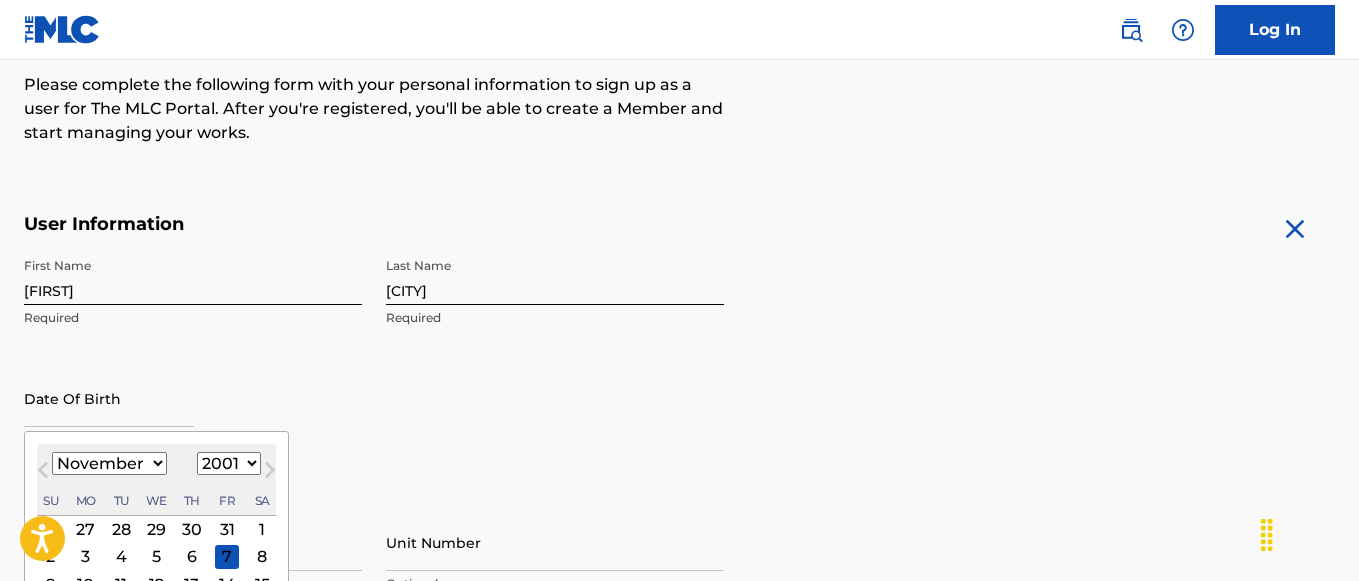 click on "1899 1900 1901 1902 1903 1904 1905 1906 1907 1908 1909 1910 1911 1912 1913 1914 1915 1916 1917 1918 1919 1920 1921 1922 1923 1924 1925 1926 1927 1928 1929 1930 1931 1932 1933 1934 1935 1936 1937 1938 1939 1940 1941 1942 1943 1944 1945 1946 1947 1948 1949 1950 1951 1952 1953 1954 1955 1956 1957 1958 1959 1960 1961 1962 1963 1964 1965 1966 1967 1968 1969 1970 1971 1972 1973 1974 1975 1976 1977 1978 1979 1980 1981 1982 1983 1984 1985 1986 1987 1988 1989 1990 1991 1992 1993 1994 1995 1996 1997 1998 1999 2000 2001 2002 2003 2004 2005 2006 2007 2008 2009 2010 2011 2012 2013 2014 2015 2016 2017 2018 2019 2020 2021 2022 2023 2024 2025 2026 2027 2028 2029 2030 2031 2032 2033 2034 2035 2036 2037 2038 2039 2040 2041 2042 2043 2044 2045 2046 2047 2048 2049 2050 2051 2052 2053 2054 2055 2056 2057 2058 2059 2060 2061 2062 2063 2064 2065 2066 2067 2068 2069 2070 2071 2072 2073 2074 2075 2076 2077 2078 2079 2080 2081 2082 2083 2084 2085 2086 2087 2088 2089 2090 2091 2092 2093 2094 2095 2096 2097 2098 2099 2100" at bounding box center (229, 463) 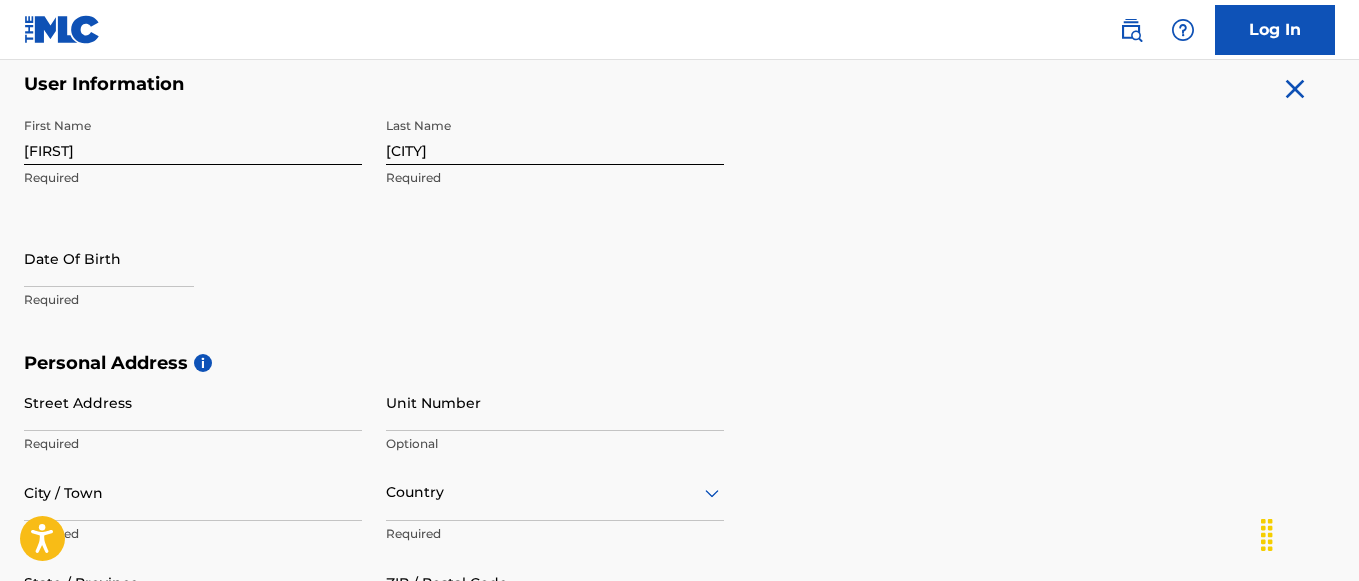 scroll, scrollTop: 355, scrollLeft: 0, axis: vertical 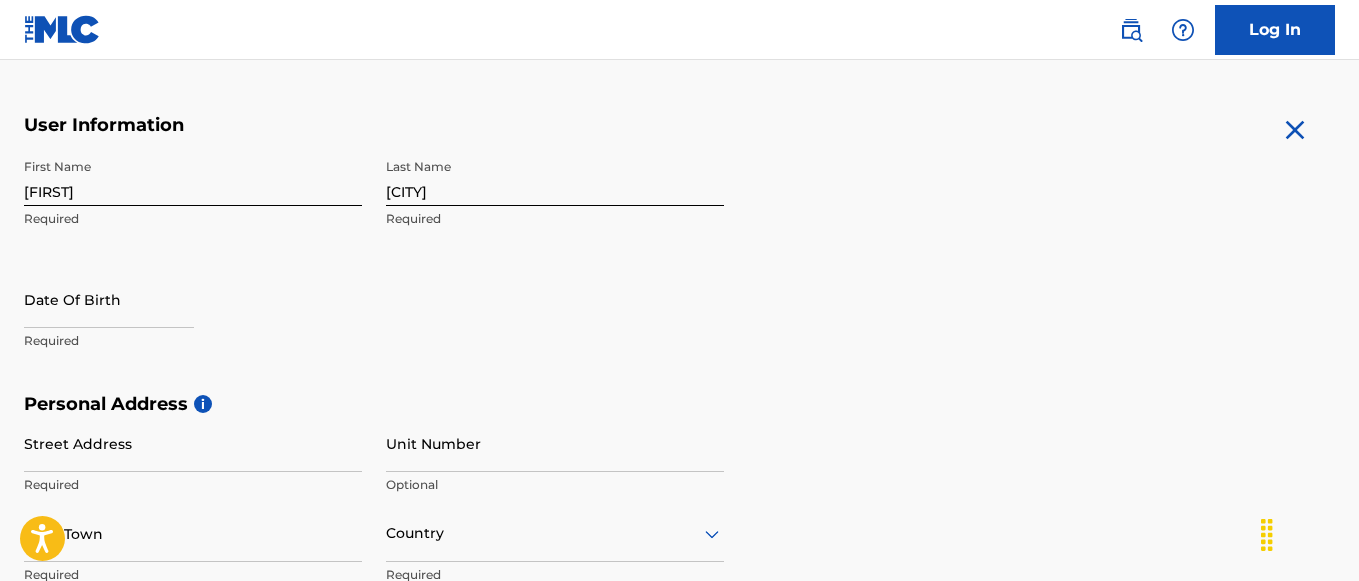click at bounding box center (109, 299) 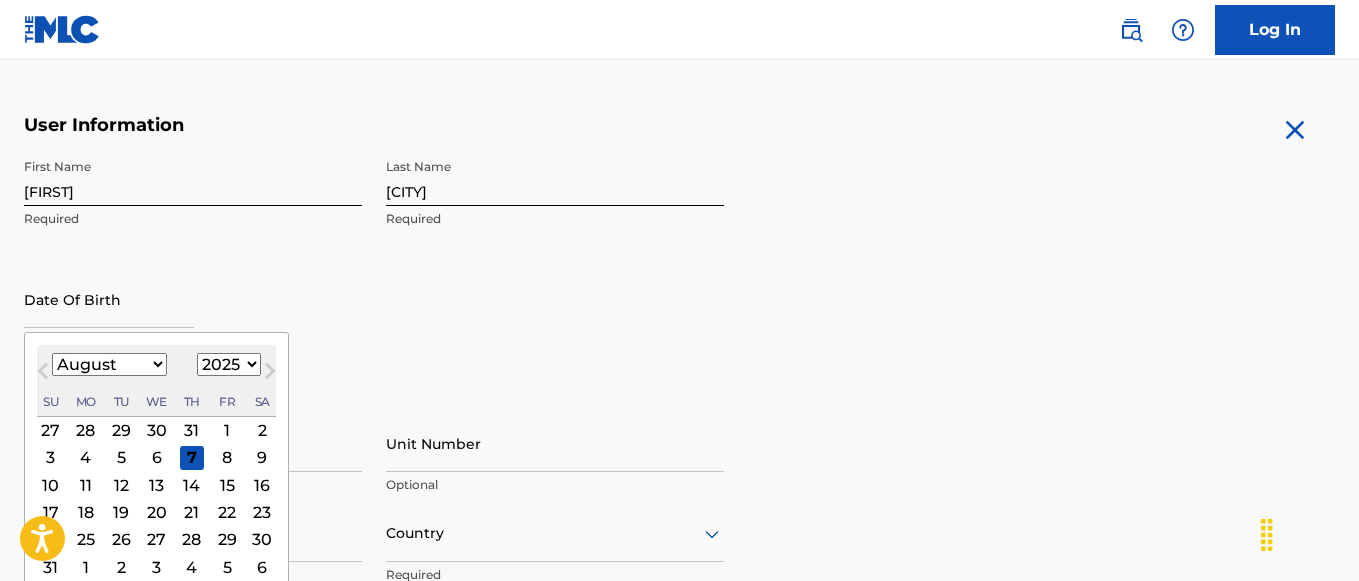 click on "January February March April May June July August September October November December" at bounding box center [109, 364] 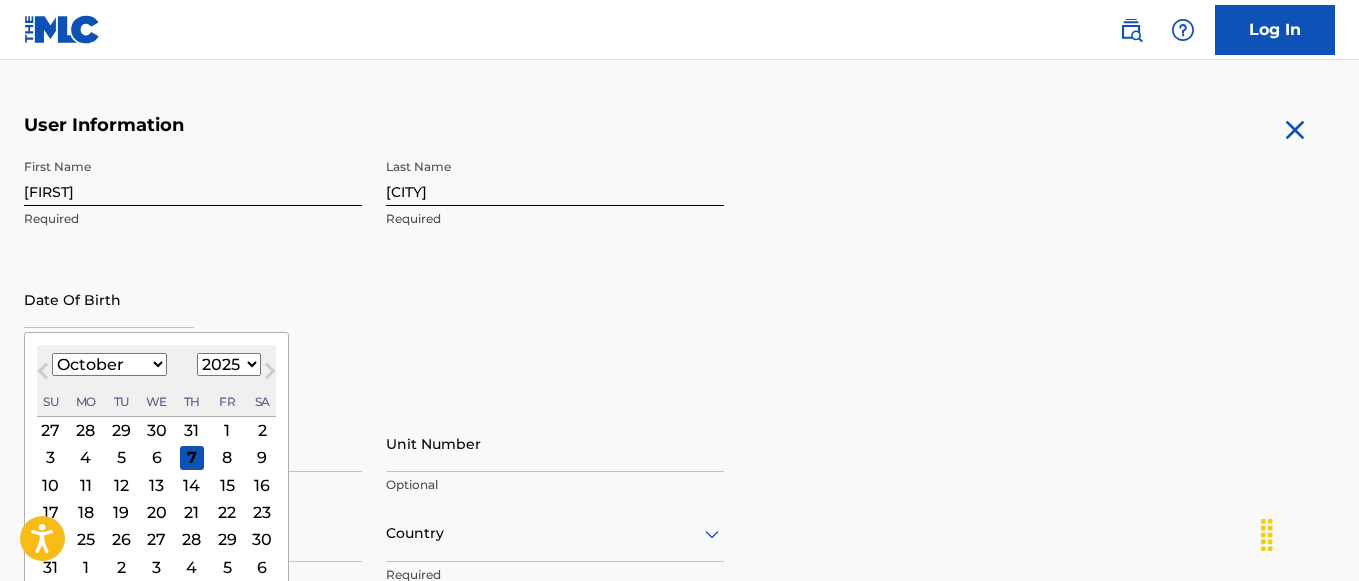 click on "January February March April May June July August September October November December" at bounding box center [109, 364] 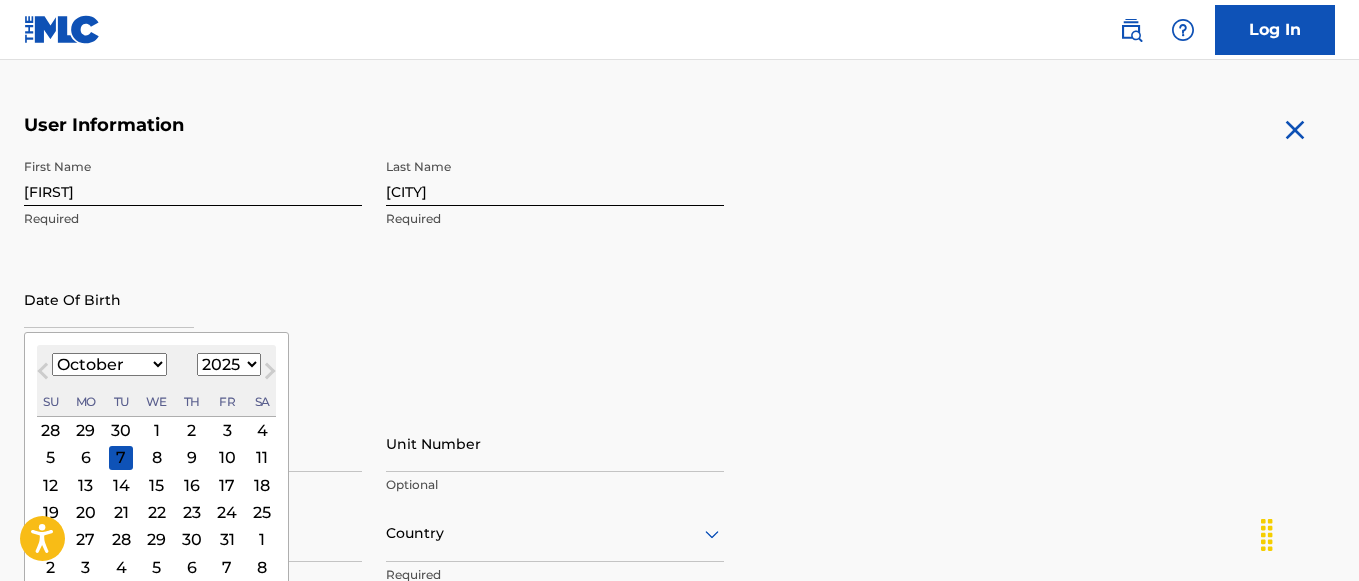 click on "1899 1900 1901 1902 1903 1904 1905 1906 1907 1908 1909 1910 1911 1912 1913 1914 1915 1916 1917 1918 1919 1920 1921 1922 1923 1924 1925 1926 1927 1928 1929 1930 1931 1932 1933 1934 1935 1936 1937 1938 1939 1940 1941 1942 1943 1944 1945 1946 1947 1948 1949 1950 1951 1952 1953 1954 1955 1956 1957 1958 1959 1960 1961 1962 1963 1964 1965 1966 1967 1968 1969 1970 1971 1972 1973 1974 1975 1976 1977 1978 1979 1980 1981 1982 1983 1984 1985 1986 1987 1988 1989 1990 1991 1992 1993 1994 1995 1996 1997 1998 1999 2000 2001 2002 2003 2004 2005 2006 2007 2008 2009 2010 2011 2012 2013 2014 2015 2016 2017 2018 2019 2020 2021 2022 2023 2024 2025 2026 2027 2028 2029 2030 2031 2032 2033 2034 2035 2036 2037 2038 2039 2040 2041 2042 2043 2044 2045 2046 2047 2048 2049 2050 2051 2052 2053 2054 2055 2056 2057 2058 2059 2060 2061 2062 2063 2064 2065 2066 2067 2068 2069 2070 2071 2072 2073 2074 2075 2076 2077 2078 2079 2080 2081 2082 2083 2084 2085 2086 2087 2088 2089 2090 2091 2092 2093 2094 2095 2096 2097 2098 2099 2100" at bounding box center (229, 364) 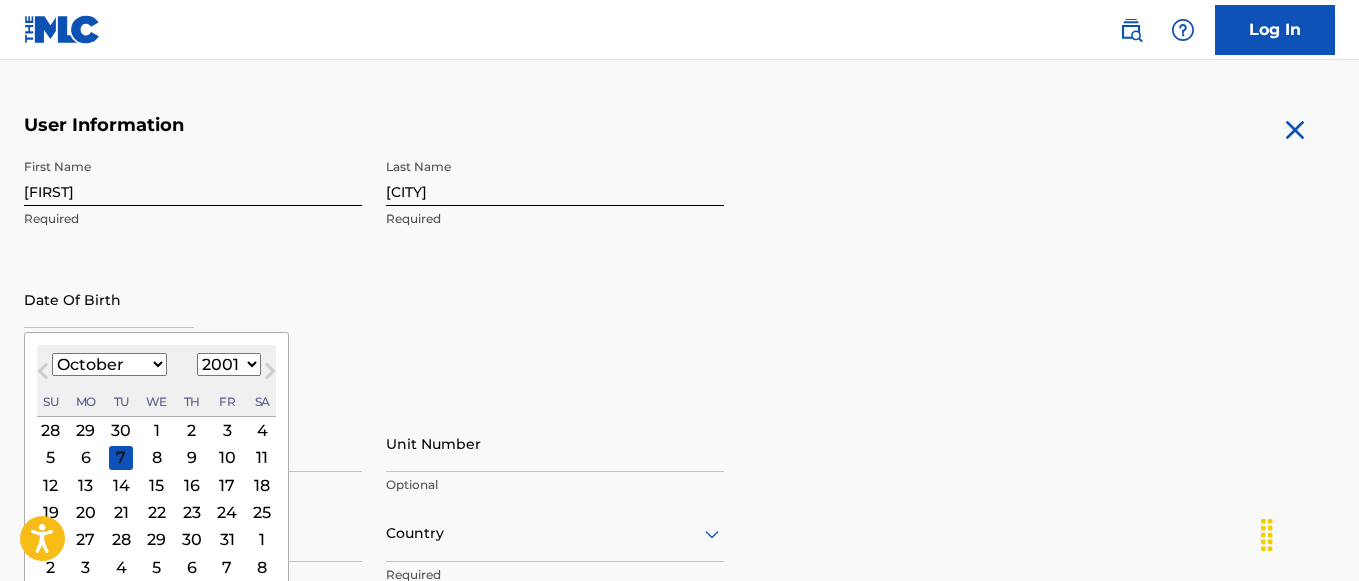 click on "1899 1900 1901 1902 1903 1904 1905 1906 1907 1908 1909 1910 1911 1912 1913 1914 1915 1916 1917 1918 1919 1920 1921 1922 1923 1924 1925 1926 1927 1928 1929 1930 1931 1932 1933 1934 1935 1936 1937 1938 1939 1940 1941 1942 1943 1944 1945 1946 1947 1948 1949 1950 1951 1952 1953 1954 1955 1956 1957 1958 1959 1960 1961 1962 1963 1964 1965 1966 1967 1968 1969 1970 1971 1972 1973 1974 1975 1976 1977 1978 1979 1980 1981 1982 1983 1984 1985 1986 1987 1988 1989 1990 1991 1992 1993 1994 1995 1996 1997 1998 1999 2000 2001 2002 2003 2004 2005 2006 2007 2008 2009 2010 2011 2012 2013 2014 2015 2016 2017 2018 2019 2020 2021 2022 2023 2024 2025 2026 2027 2028 2029 2030 2031 2032 2033 2034 2035 2036 2037 2038 2039 2040 2041 2042 2043 2044 2045 2046 2047 2048 2049 2050 2051 2052 2053 2054 2055 2056 2057 2058 2059 2060 2061 2062 2063 2064 2065 2066 2067 2068 2069 2070 2071 2072 2073 2074 2075 2076 2077 2078 2079 2080 2081 2082 2083 2084 2085 2086 2087 2088 2089 2090 2091 2092 2093 2094 2095 2096 2097 2098 2099 2100" at bounding box center [229, 364] 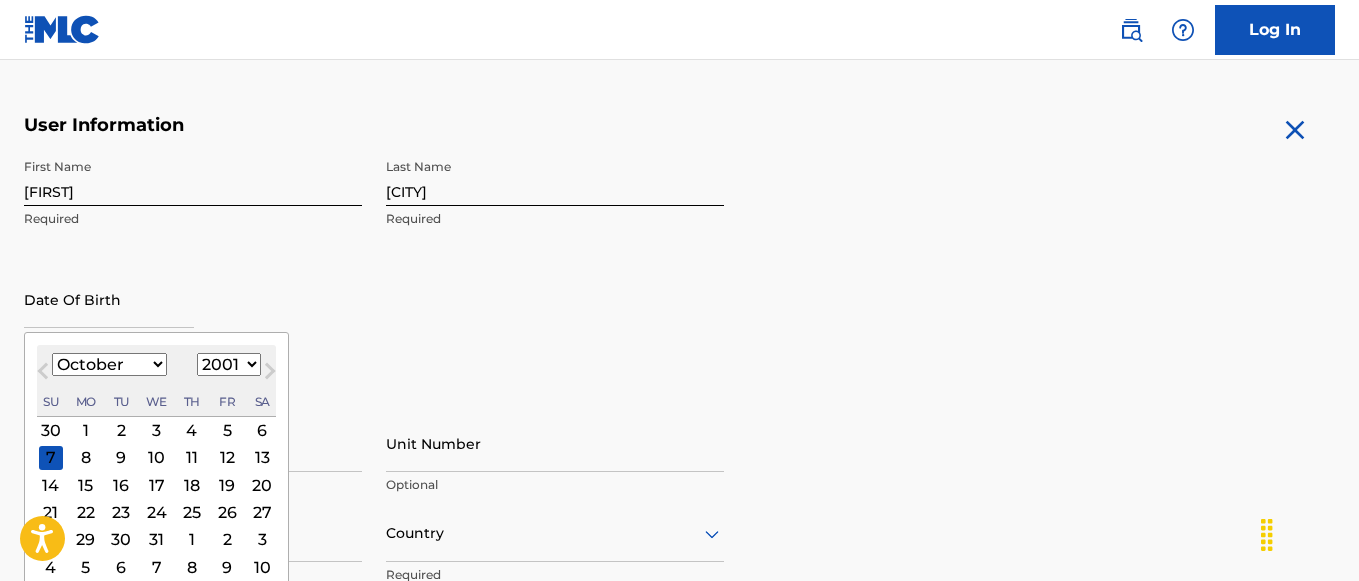 click on "16" at bounding box center [121, 485] 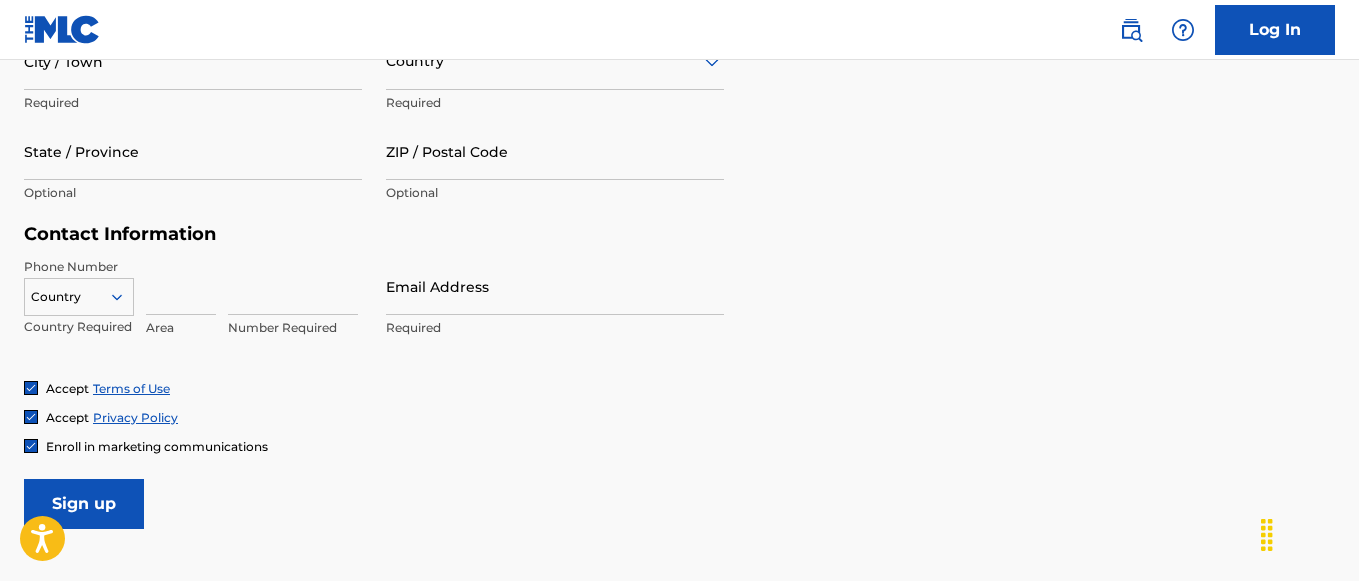 scroll, scrollTop: 838, scrollLeft: 0, axis: vertical 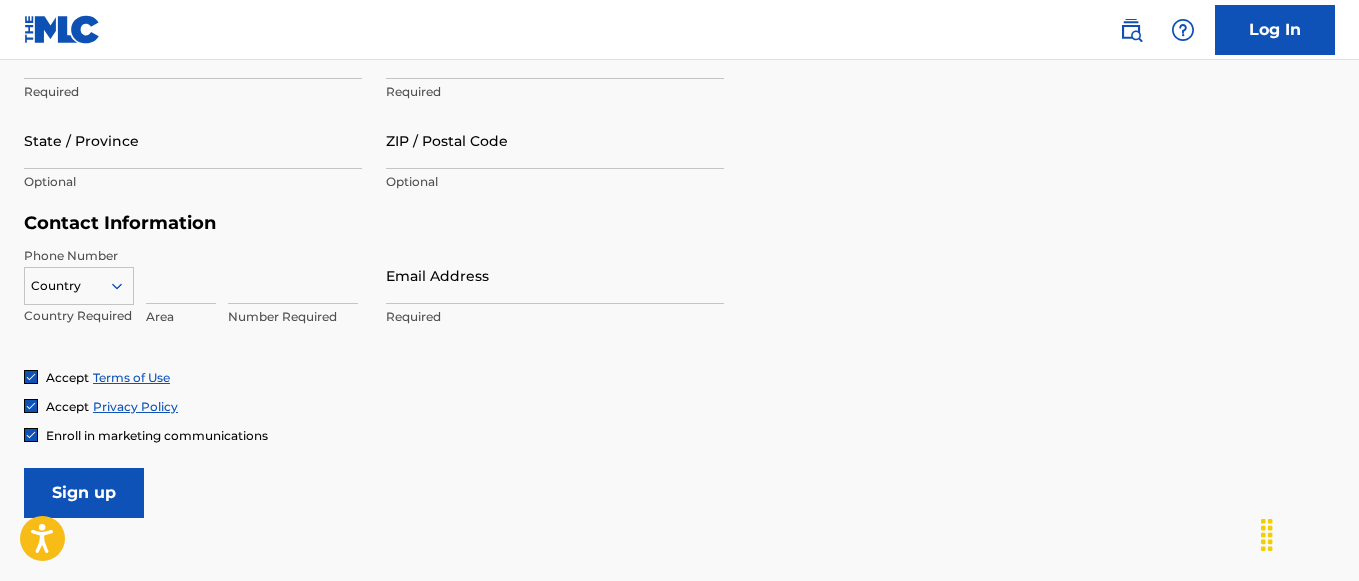 click on "Country" at bounding box center [79, 282] 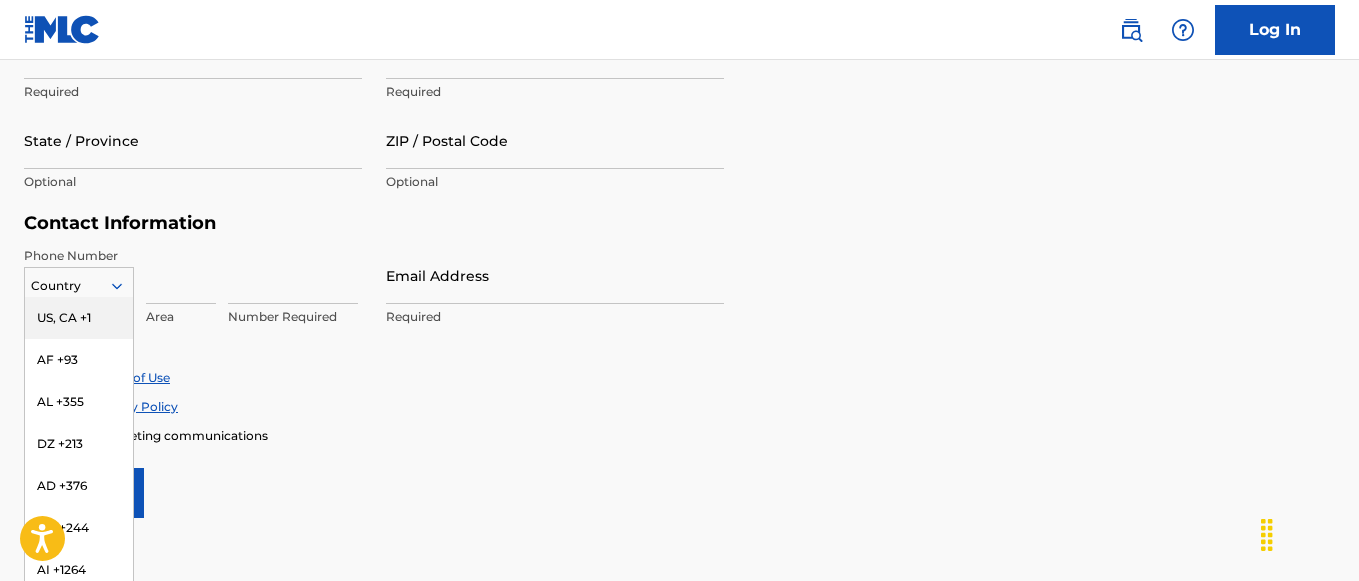 scroll, scrollTop: 854, scrollLeft: 0, axis: vertical 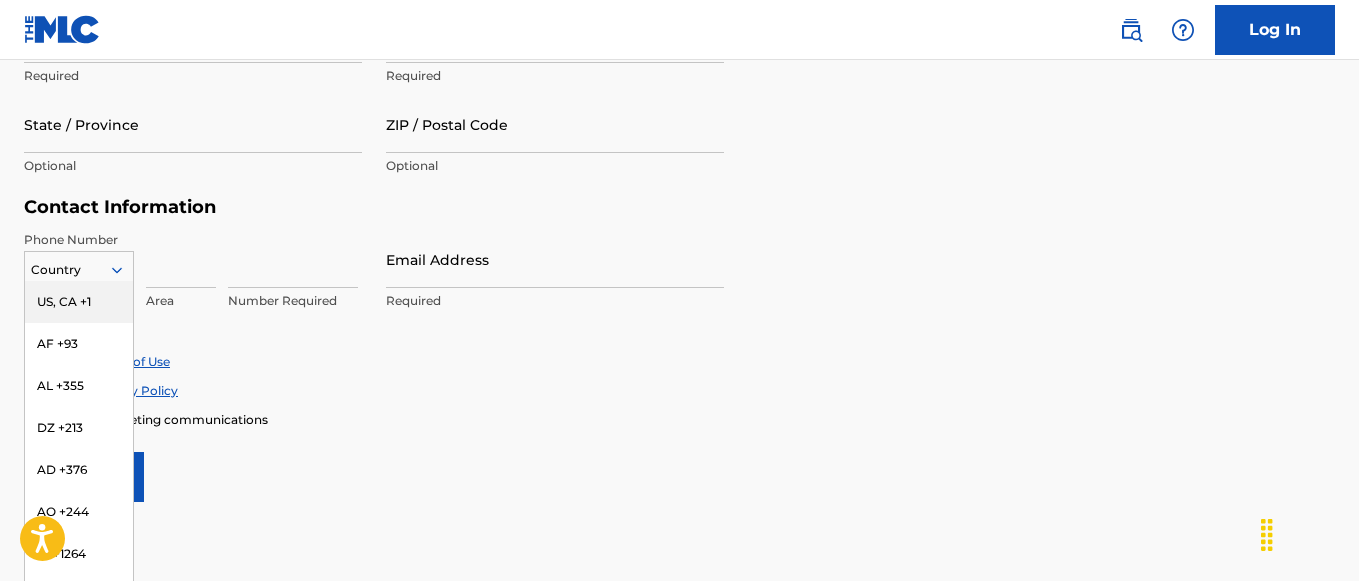 click on "US, CA +1" at bounding box center (79, 302) 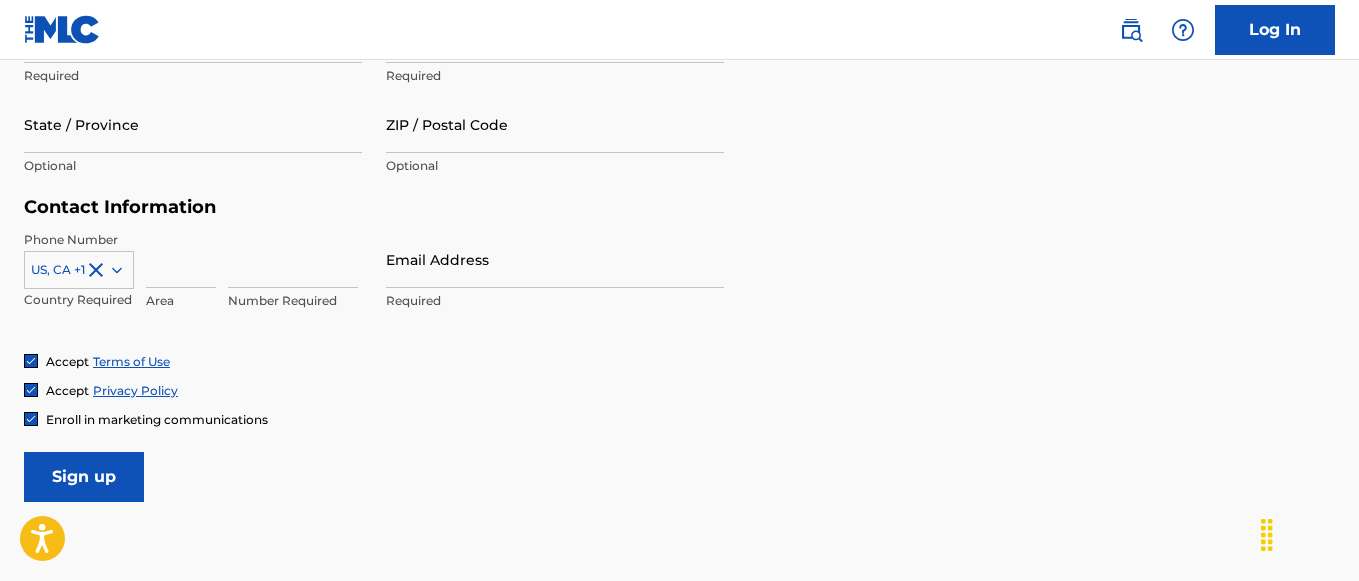 click at bounding box center (181, 259) 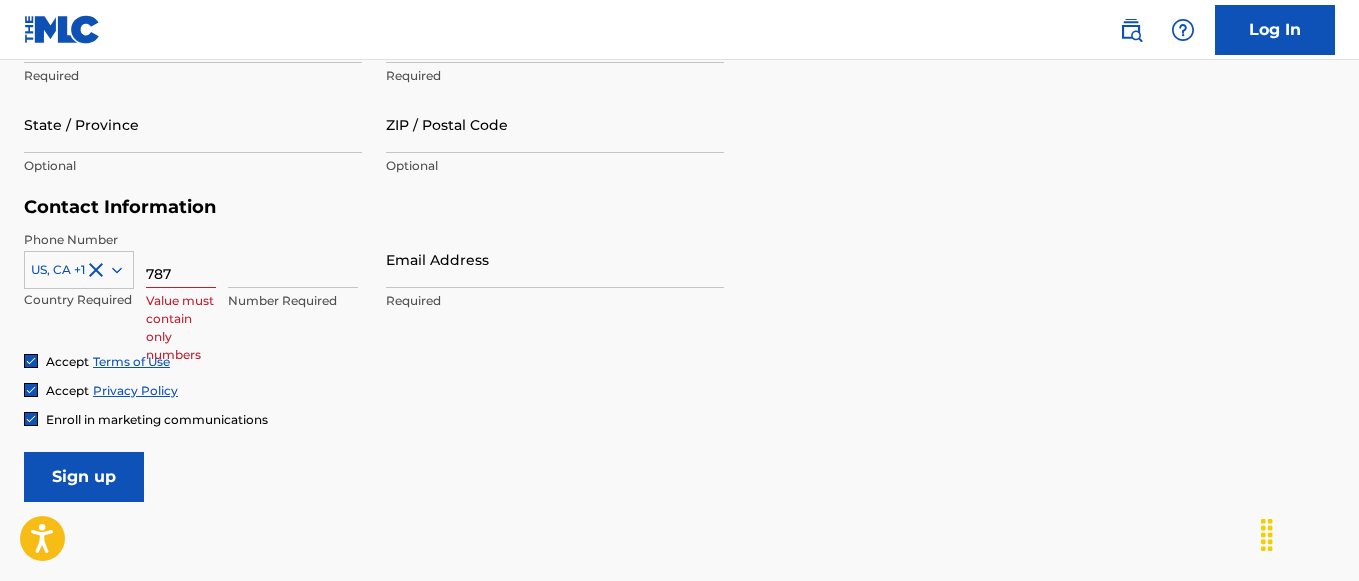 type on "787" 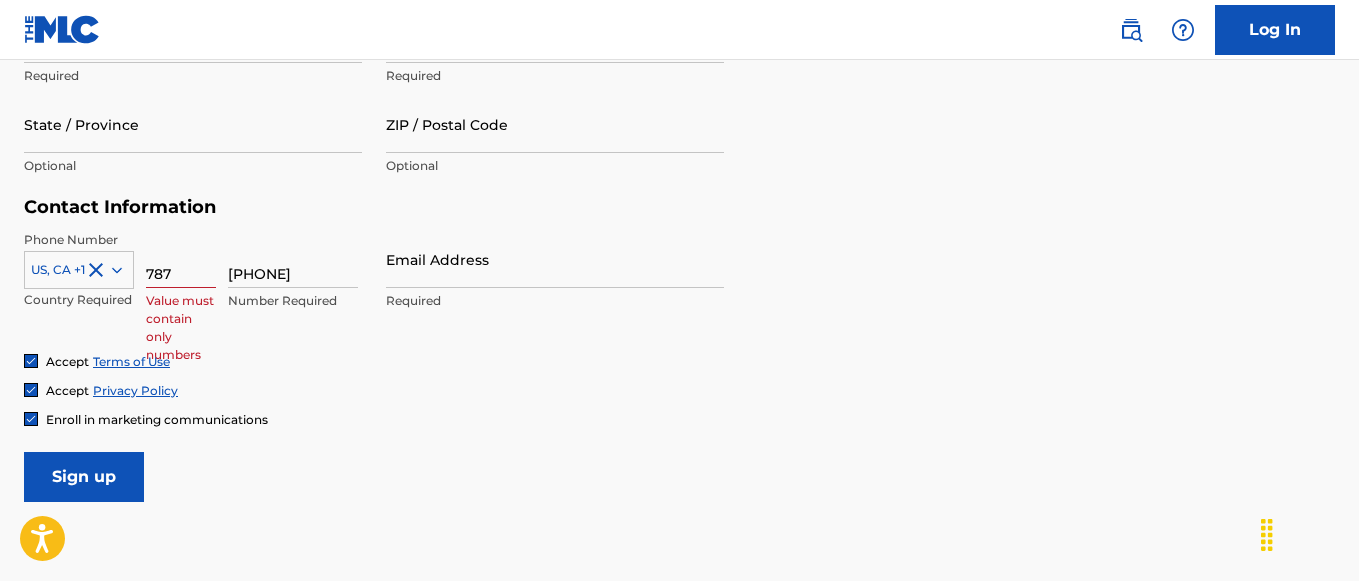 type on "[PHONE]" 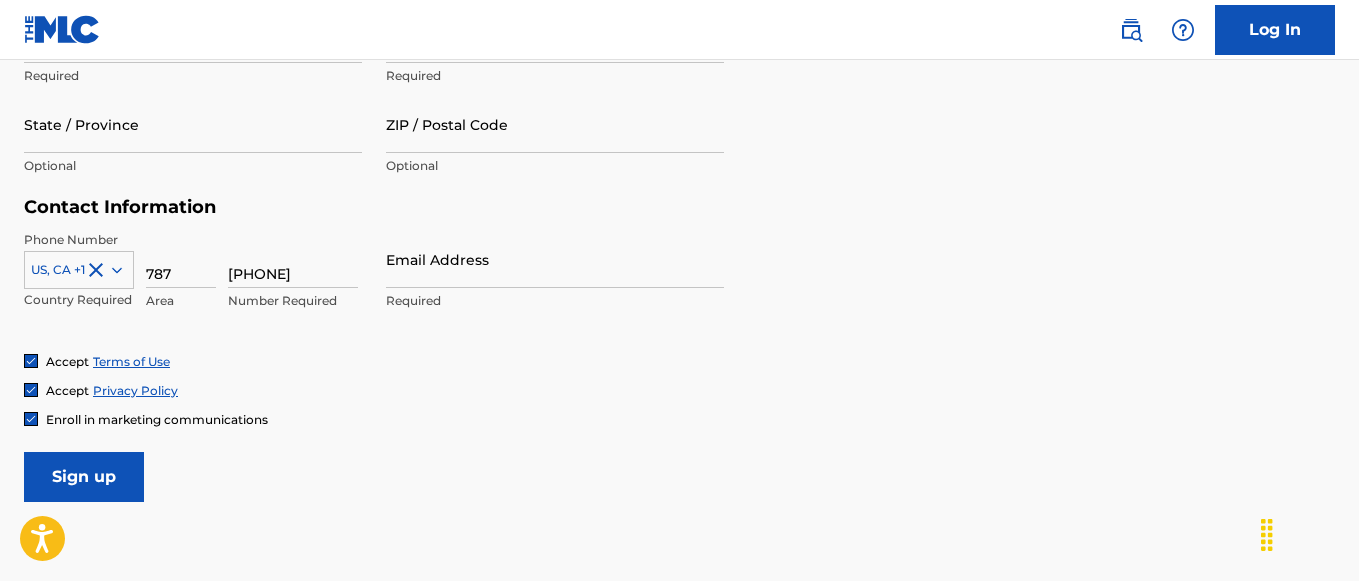 type on "787" 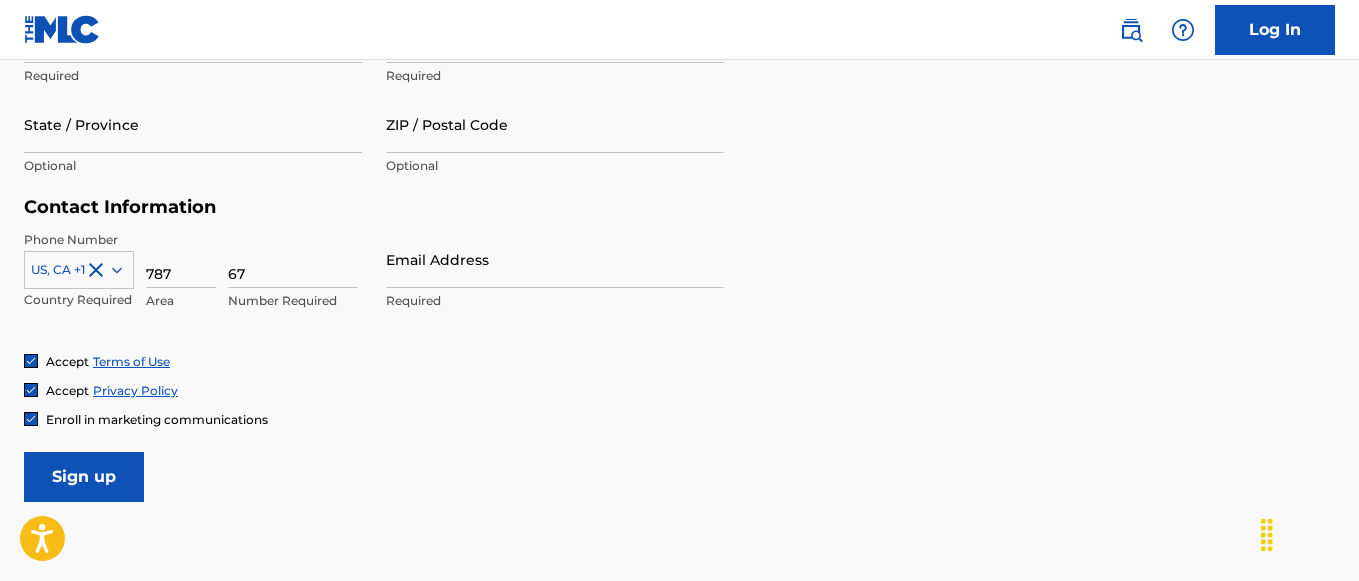 type on "6" 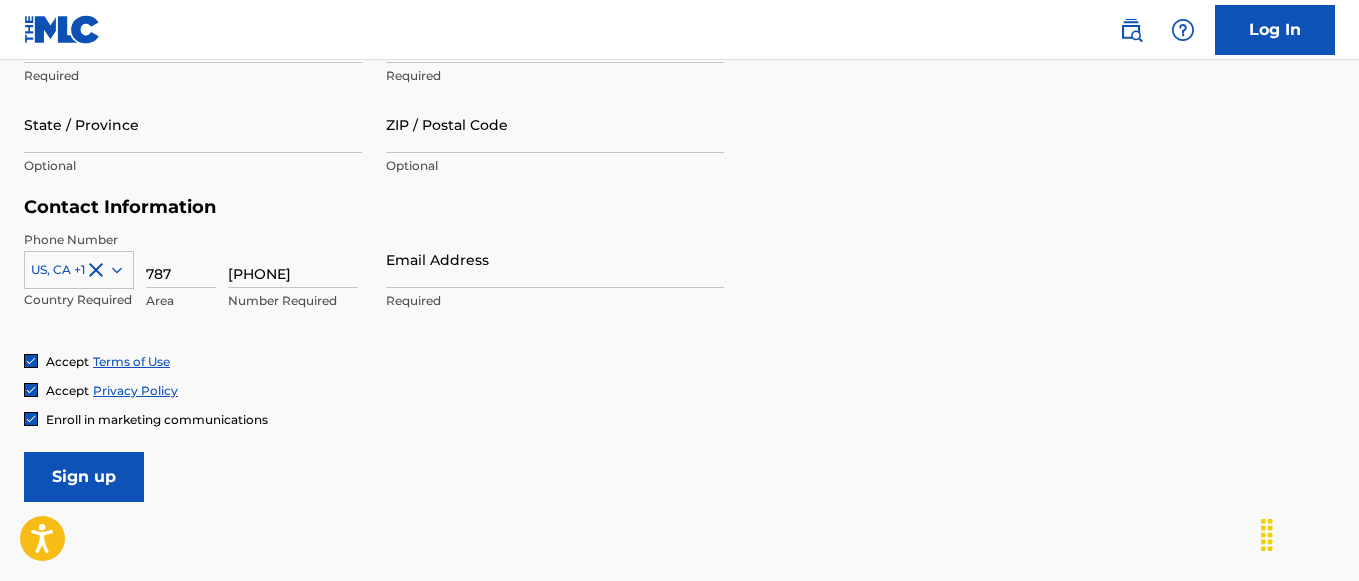 type on "[PHONE]" 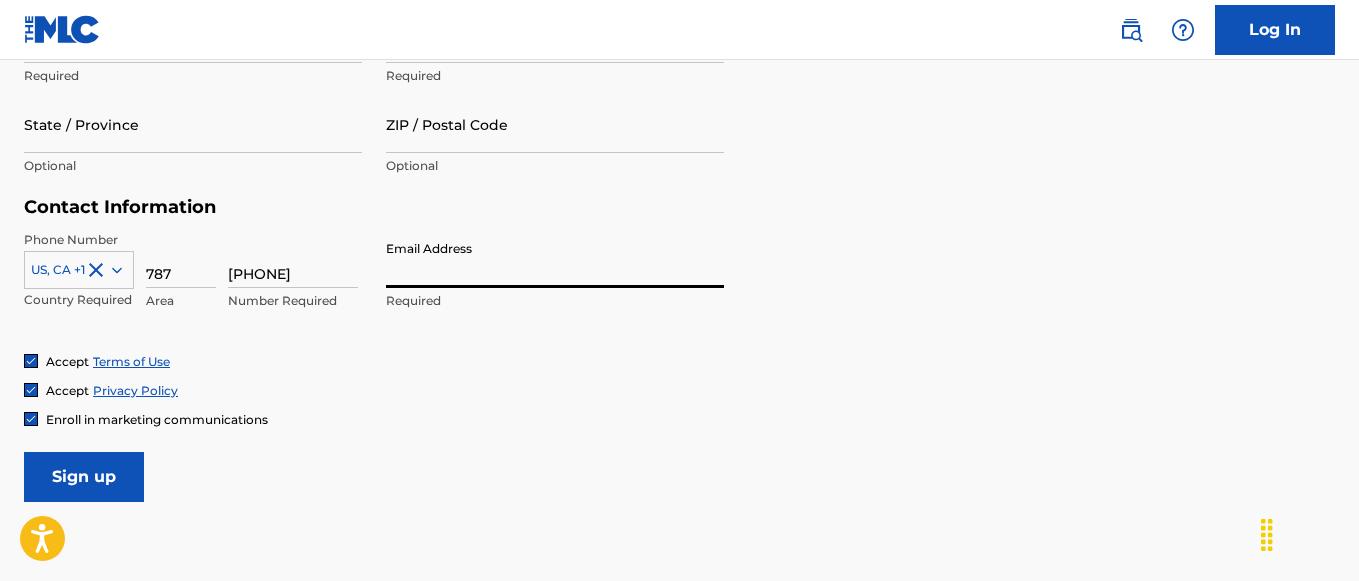 click on "Email Address" at bounding box center [555, 259] 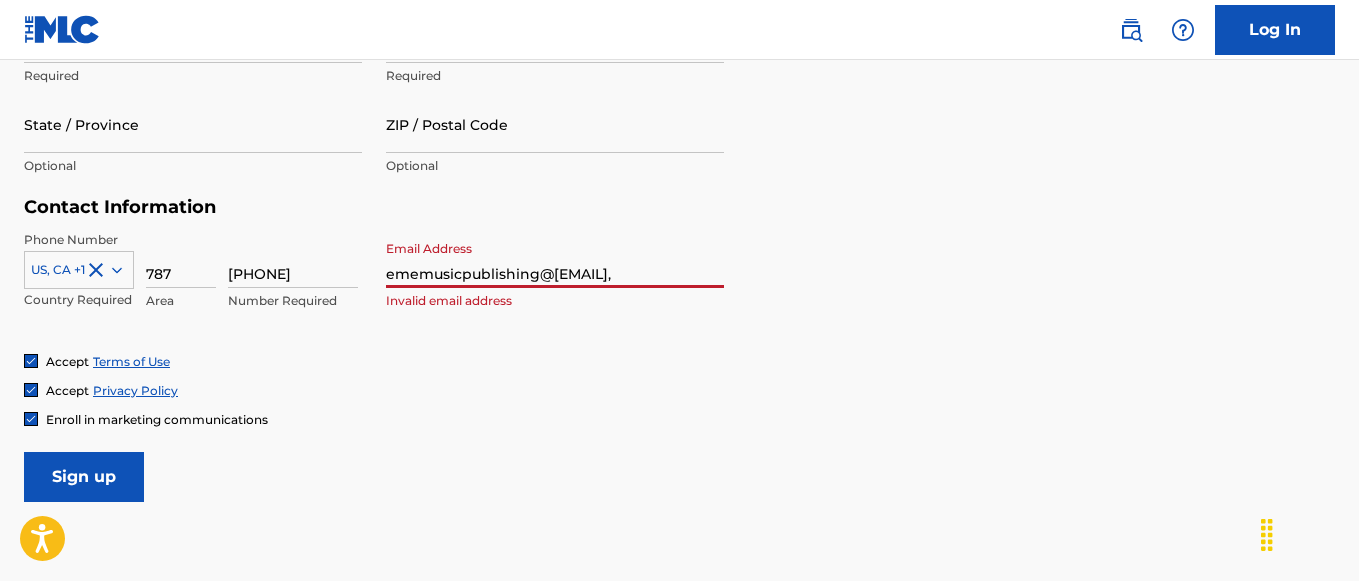 click on "ememusicpublishing@[EMAIL]," at bounding box center (555, 259) 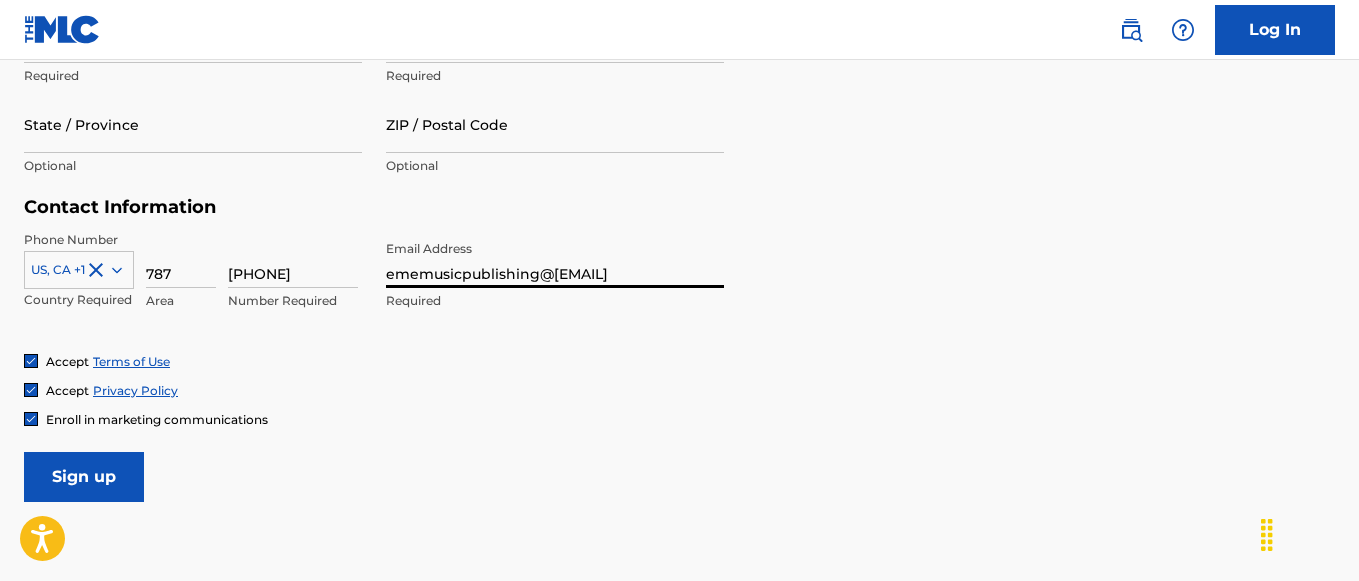 type on "ememusicpublishing@[EMAIL]" 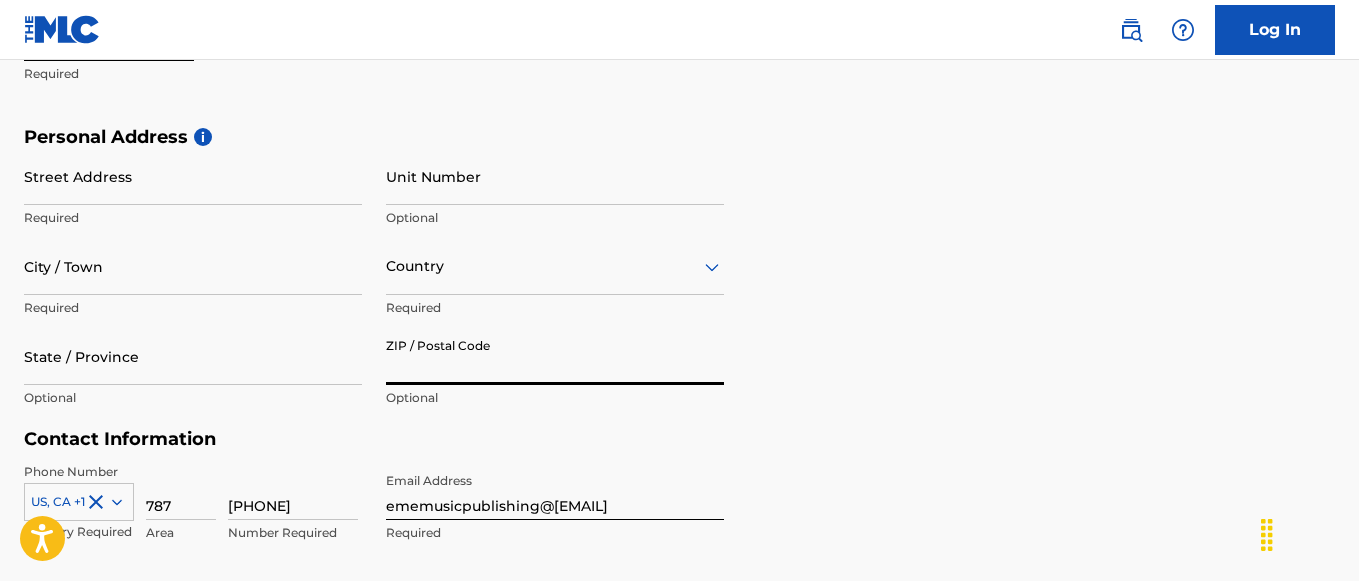 scroll, scrollTop: 546, scrollLeft: 0, axis: vertical 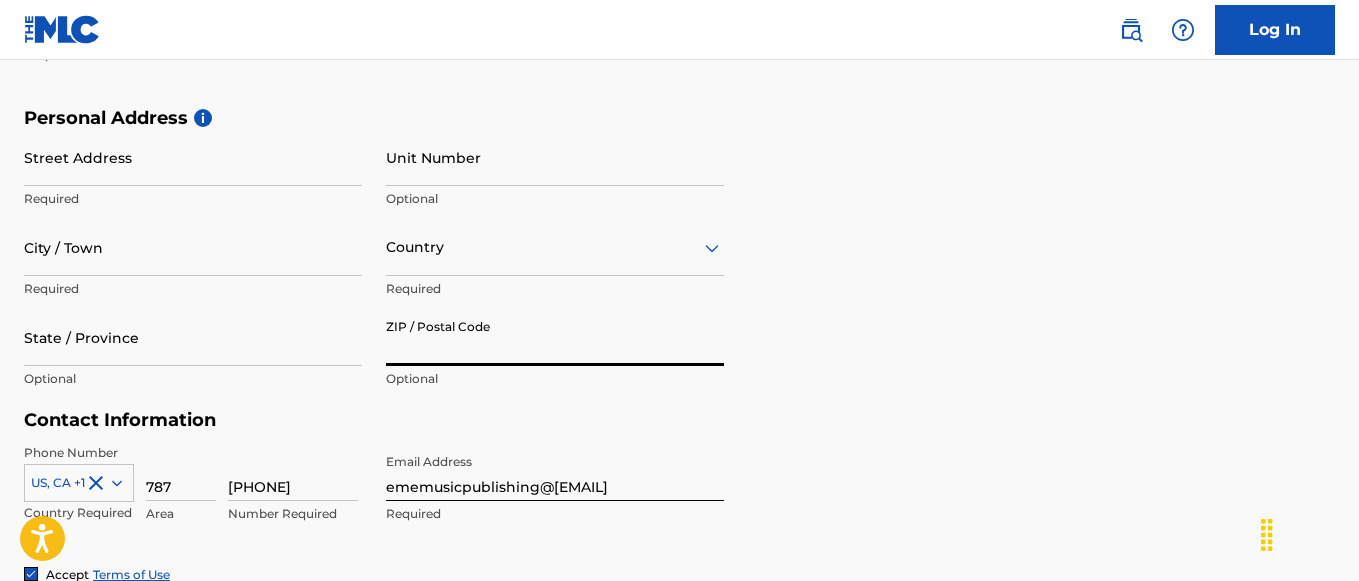 click 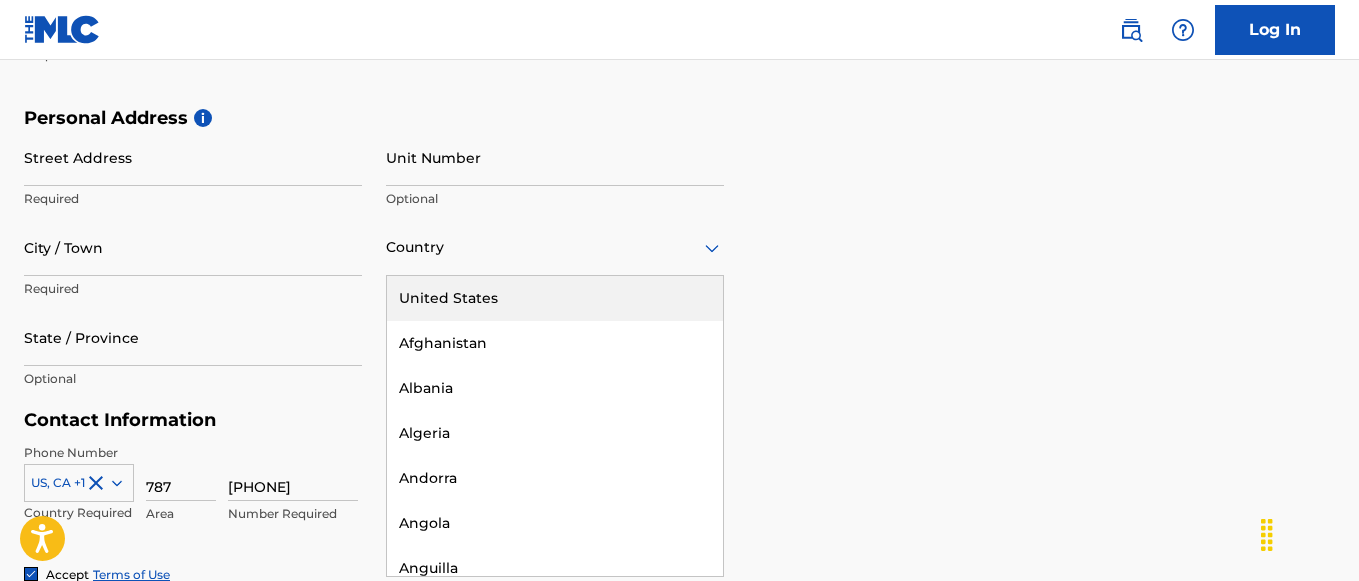 click on "United States" at bounding box center (555, 298) 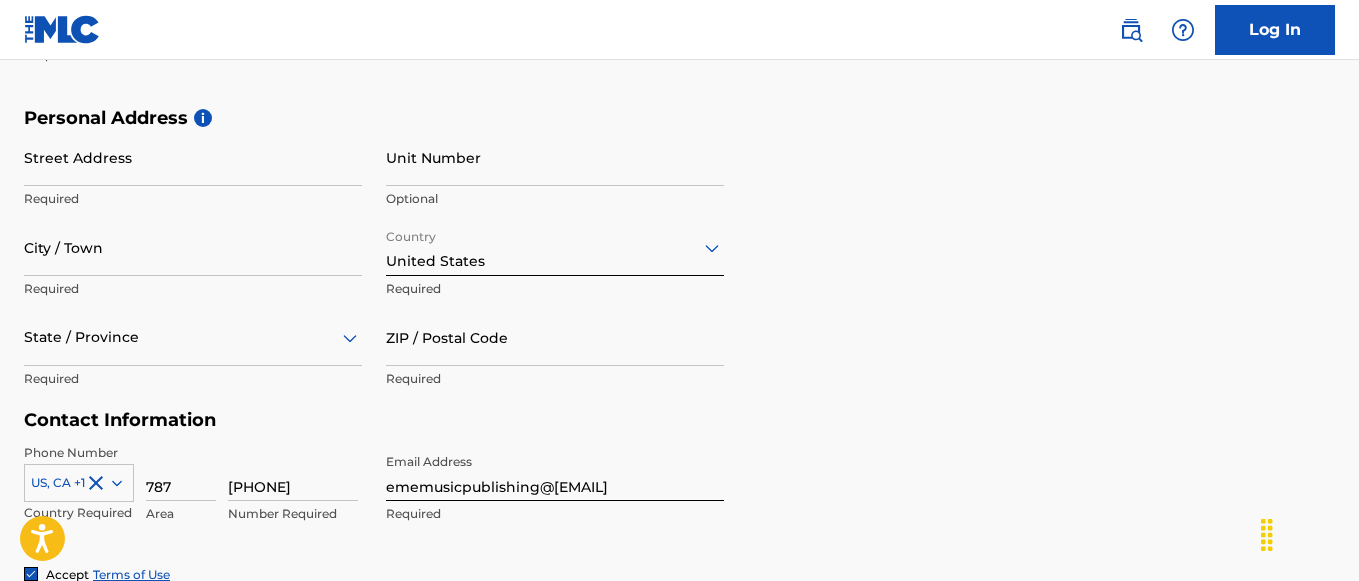 click on "State / Province" at bounding box center [193, 337] 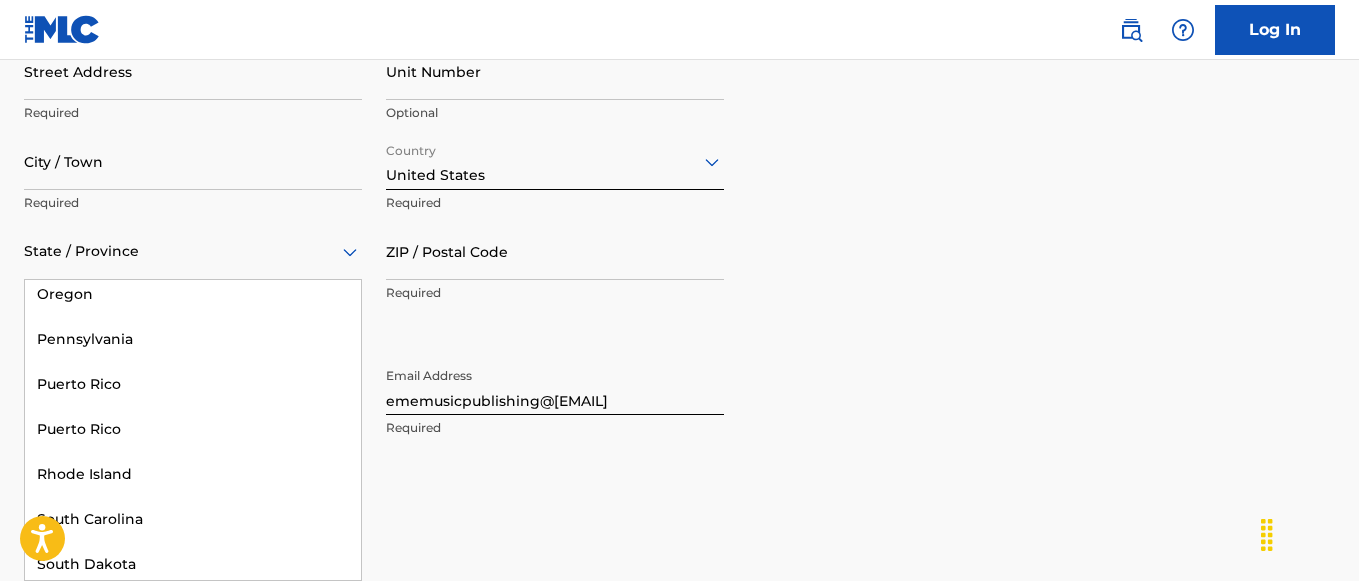 scroll, scrollTop: 1789, scrollLeft: 0, axis: vertical 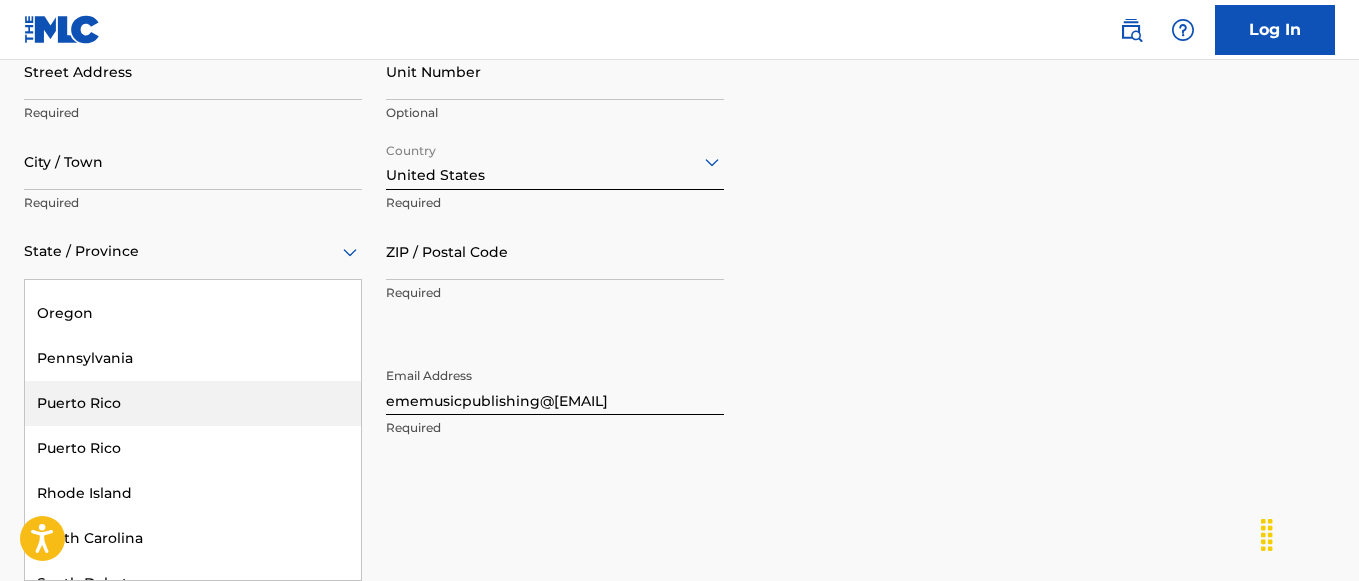 click on "Puerto Rico" at bounding box center [193, 403] 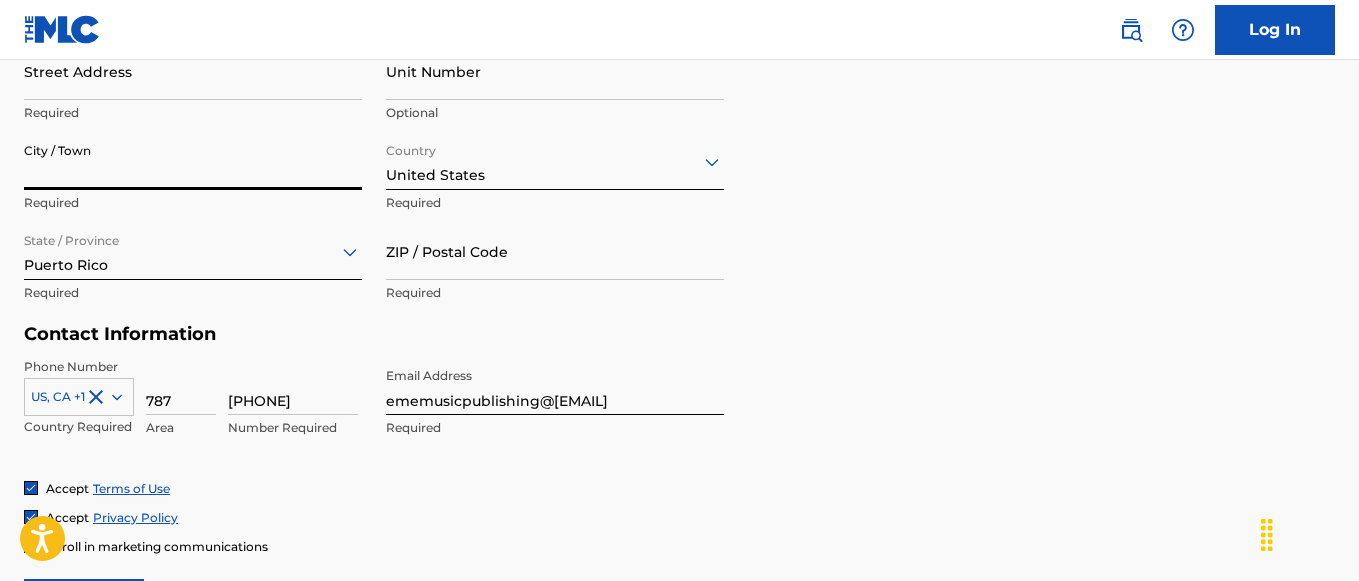 click on "City / Town" at bounding box center (193, 161) 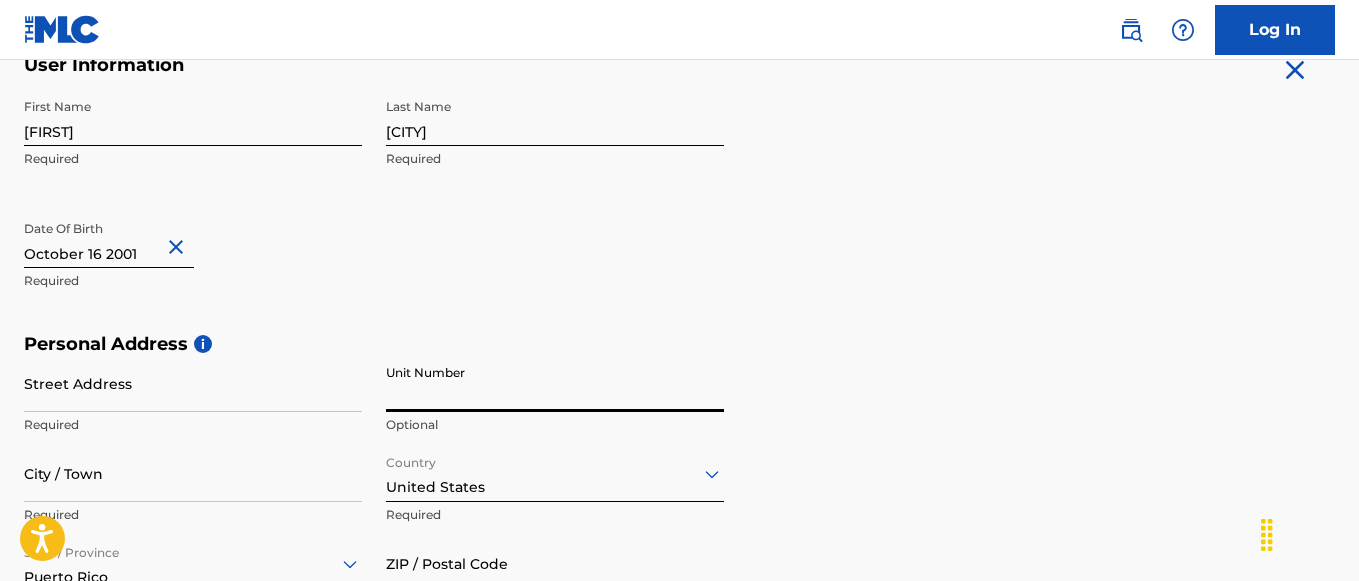 scroll, scrollTop: 420, scrollLeft: 0, axis: vertical 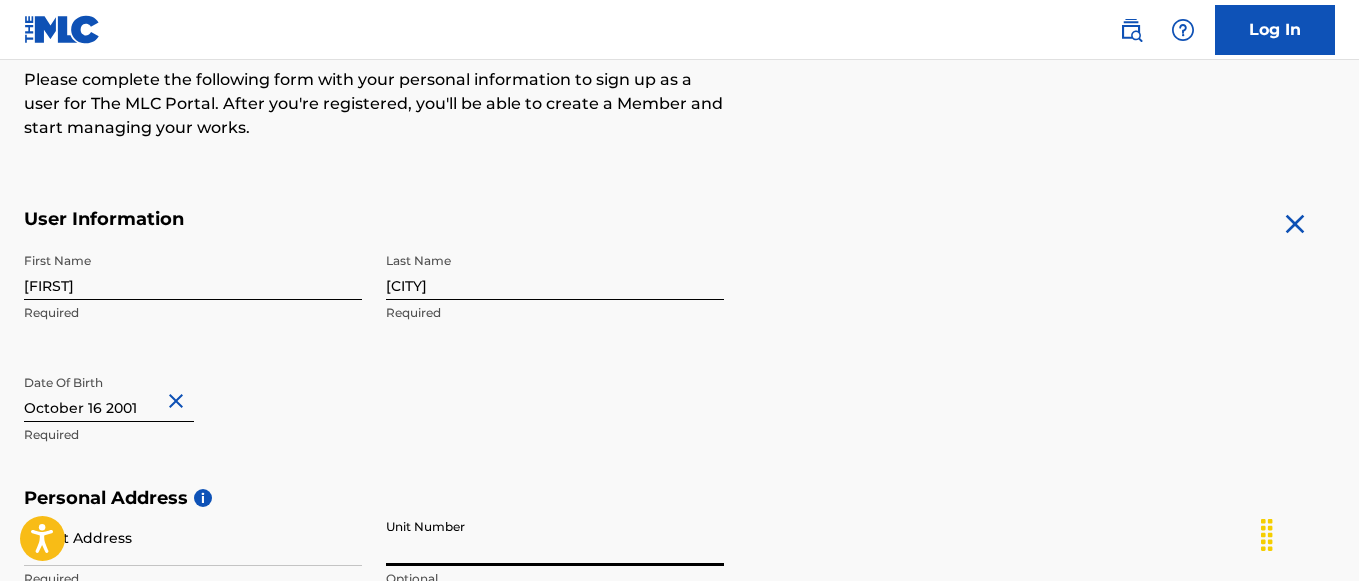 click on "[CITY]" at bounding box center (555, 271) 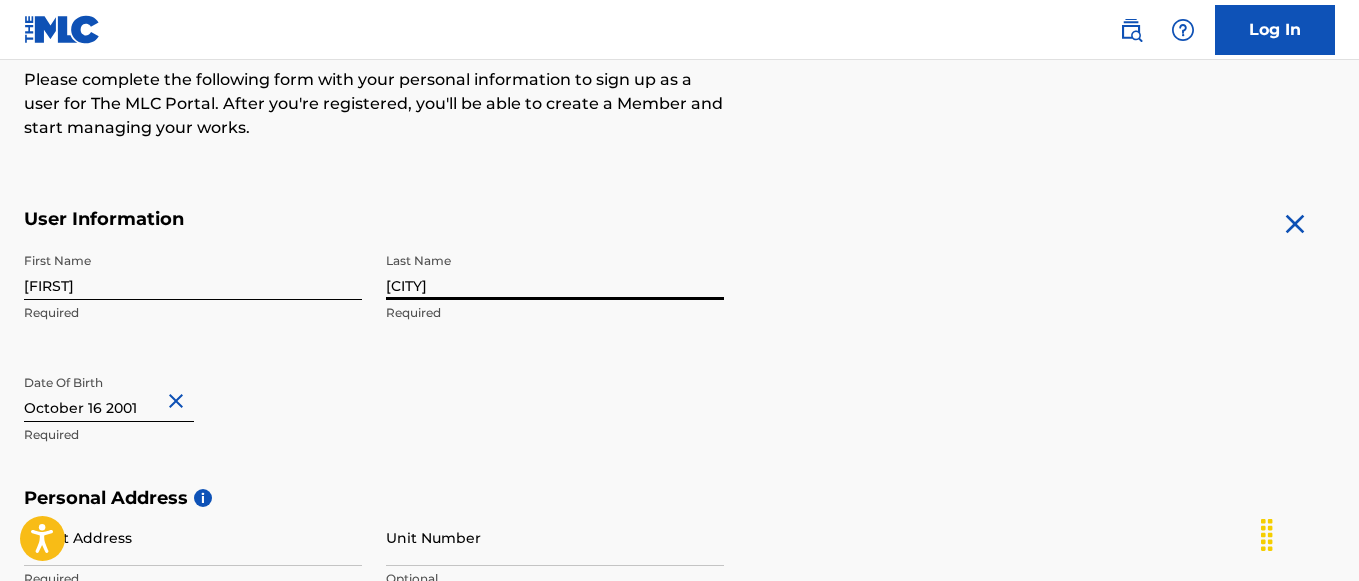 click on "User Information" at bounding box center (374, 219) 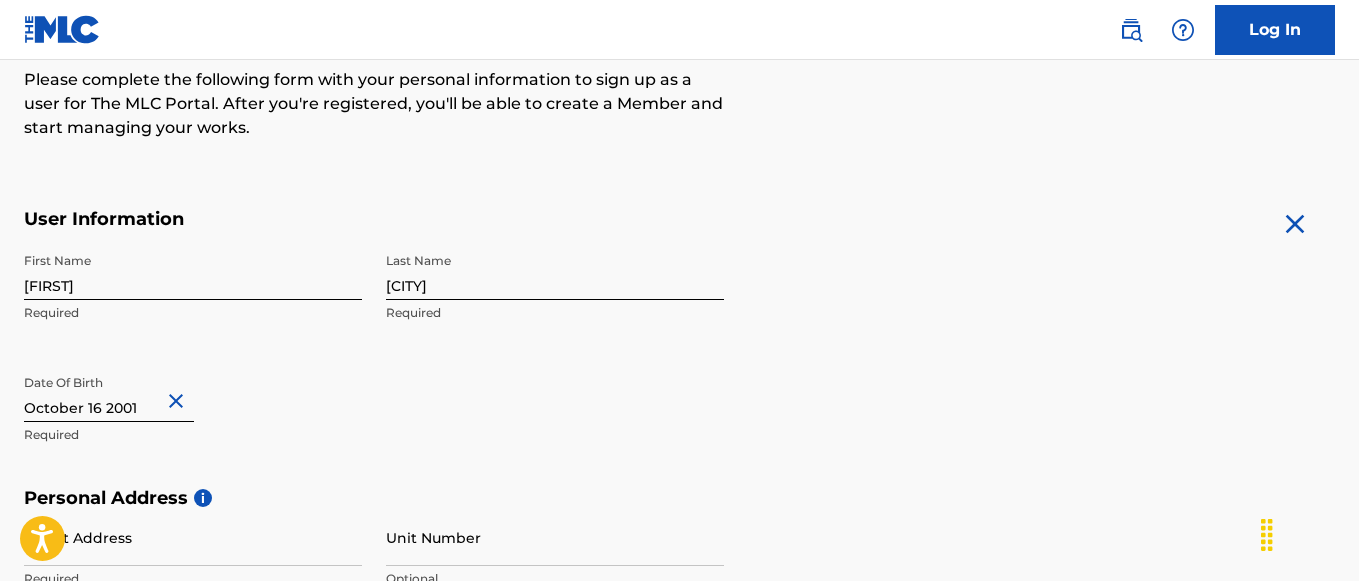 click on "[CITY]" at bounding box center [555, 271] 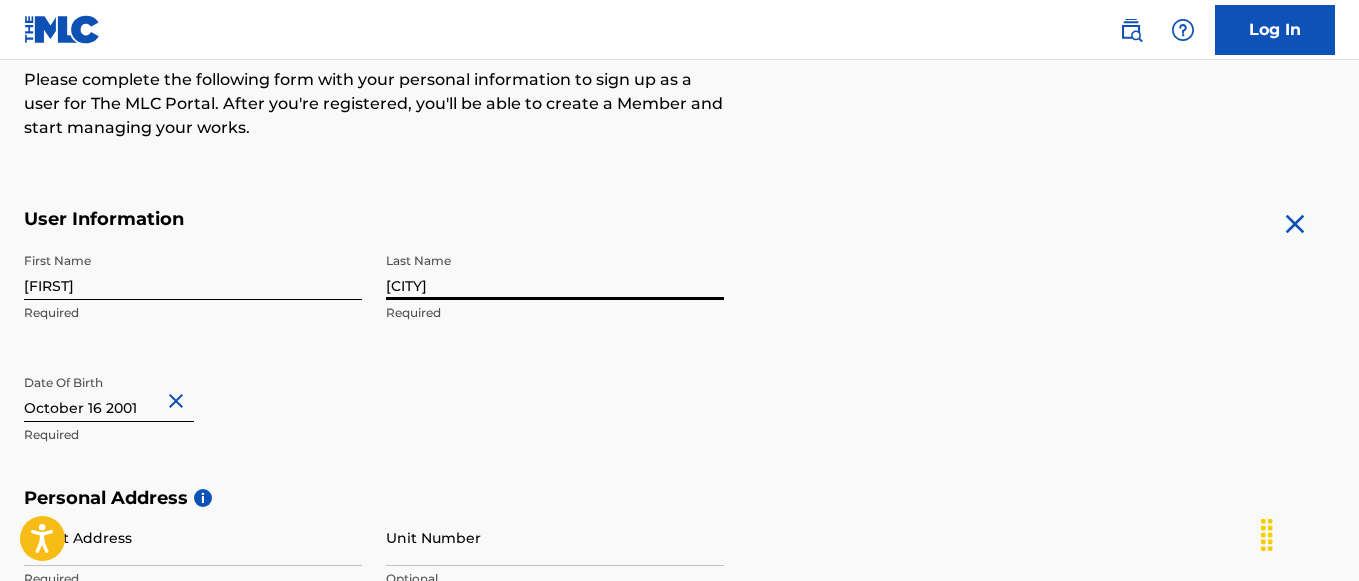 click on "[CITY]" at bounding box center (555, 271) 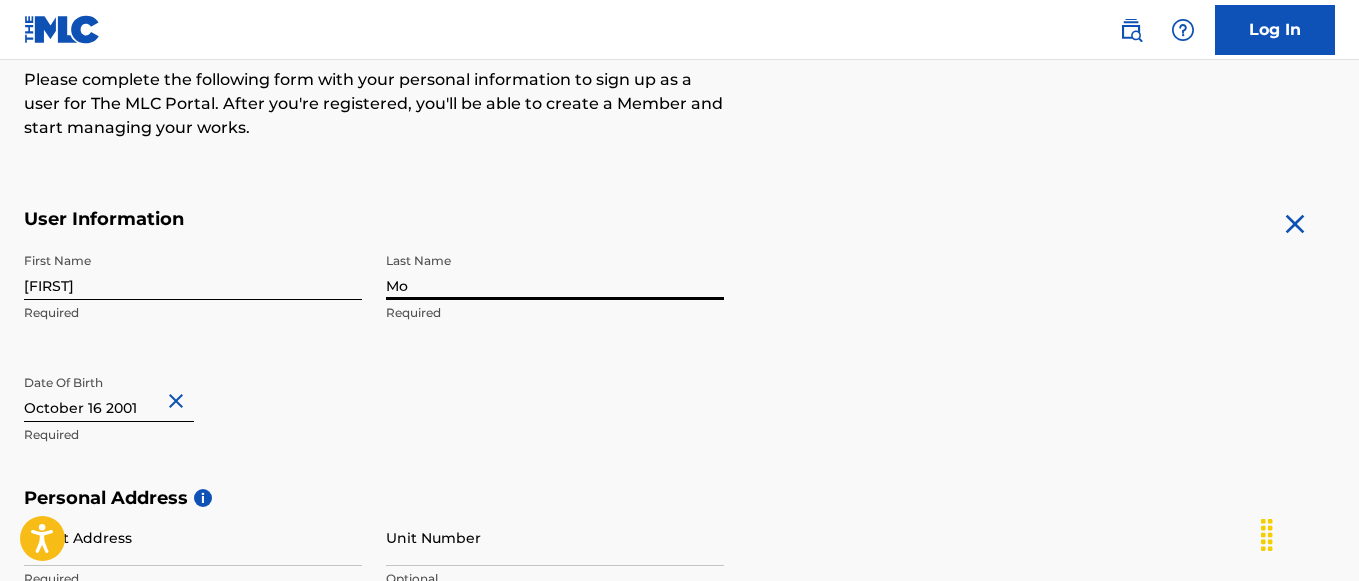 type on "M" 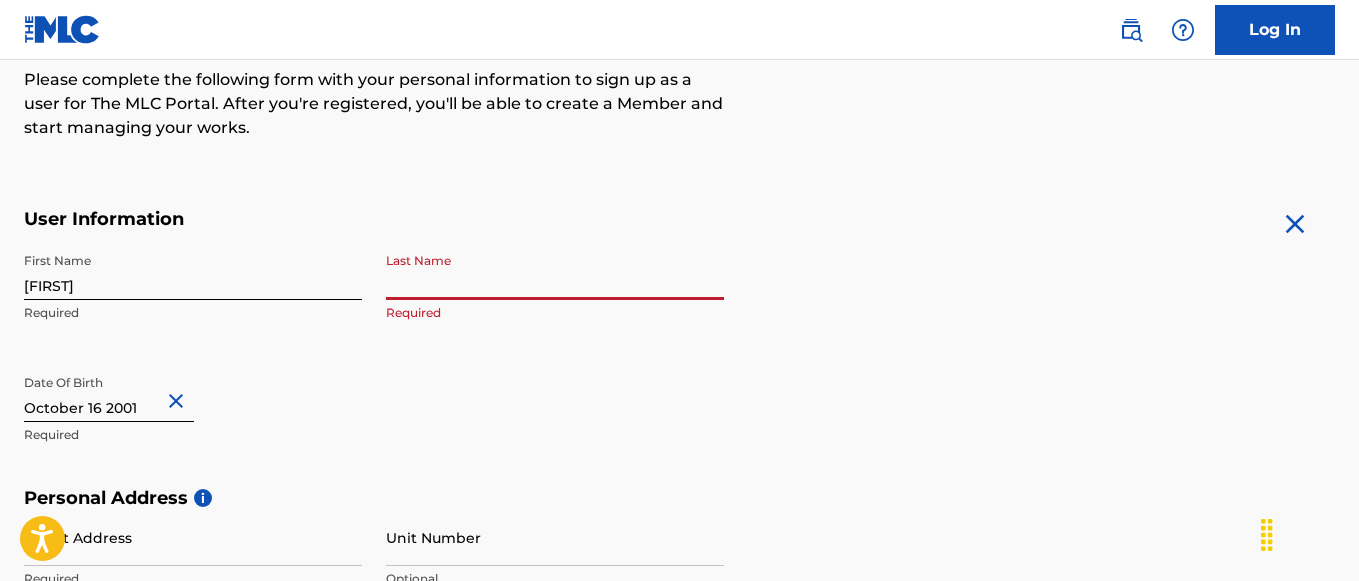 paste on "ñ" 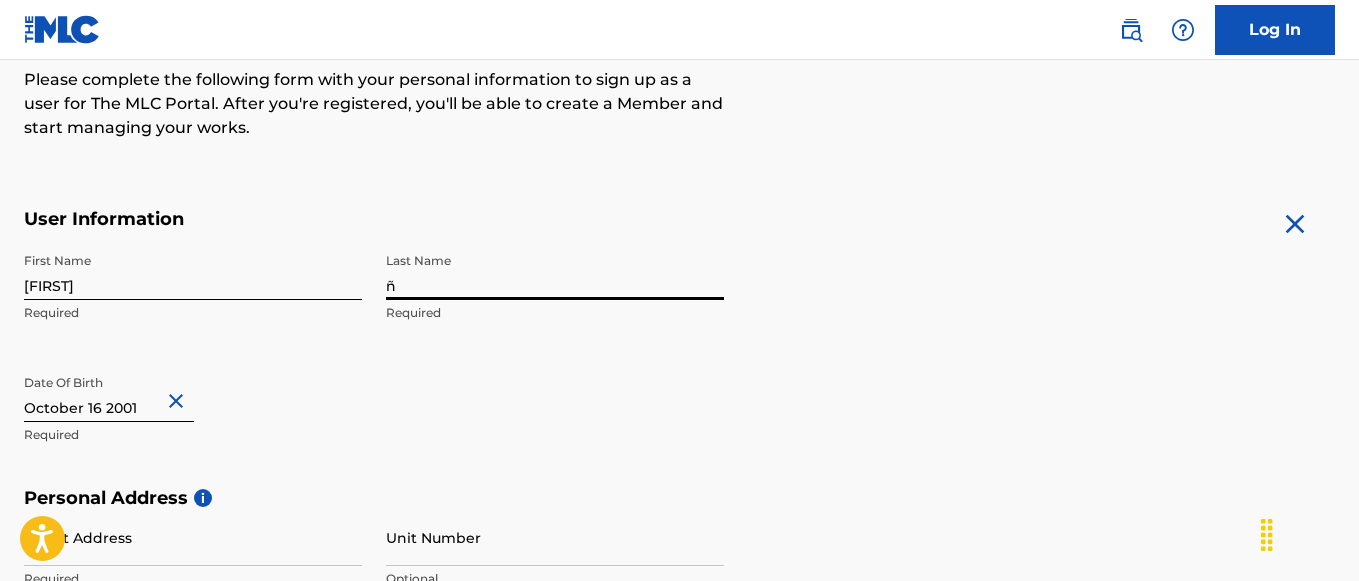 click on "ñ" at bounding box center (555, 271) 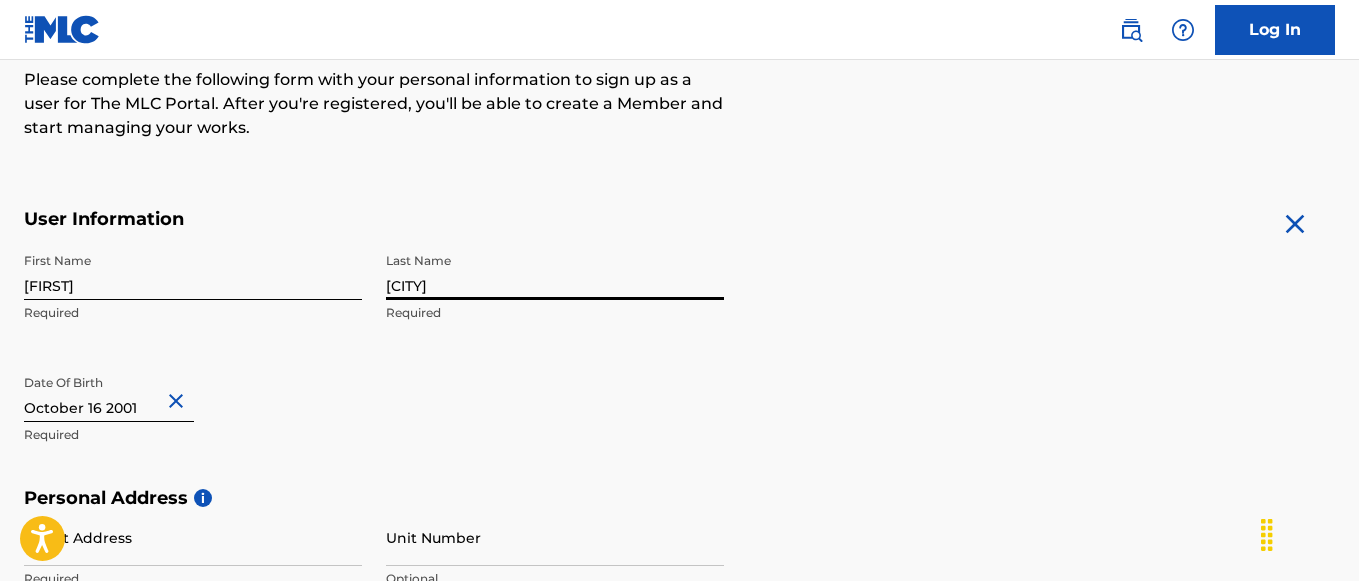 click on "[CITY]" at bounding box center (555, 271) 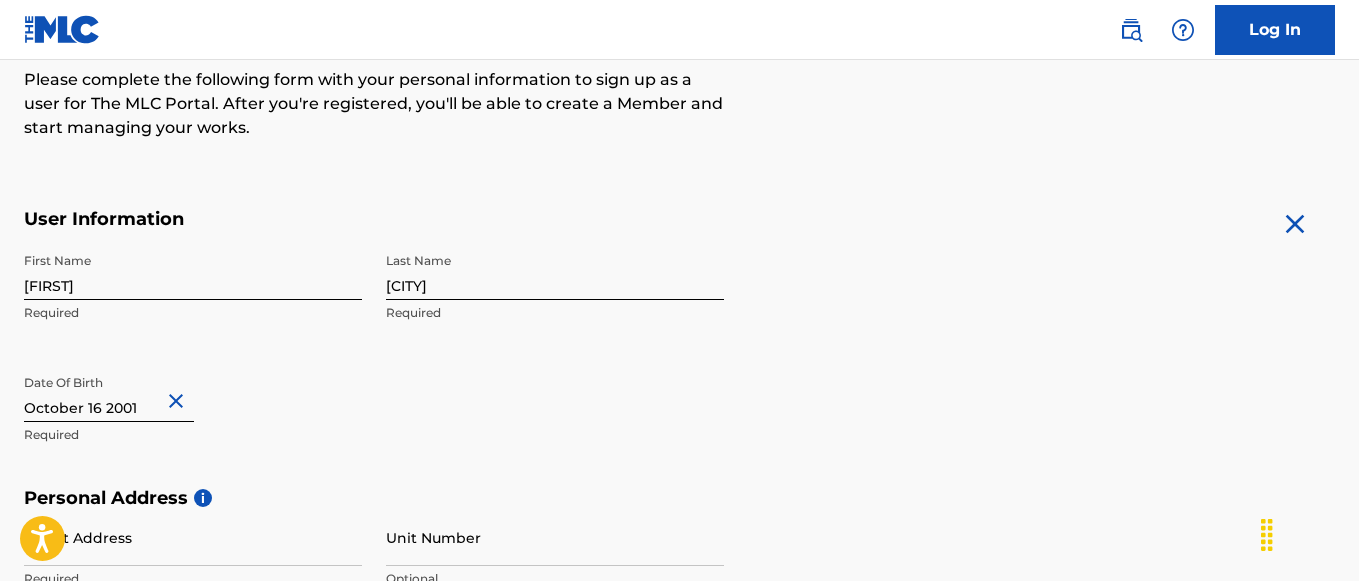 drag, startPoint x: 448, startPoint y: 286, endPoint x: 410, endPoint y: 312, distance: 46.043457 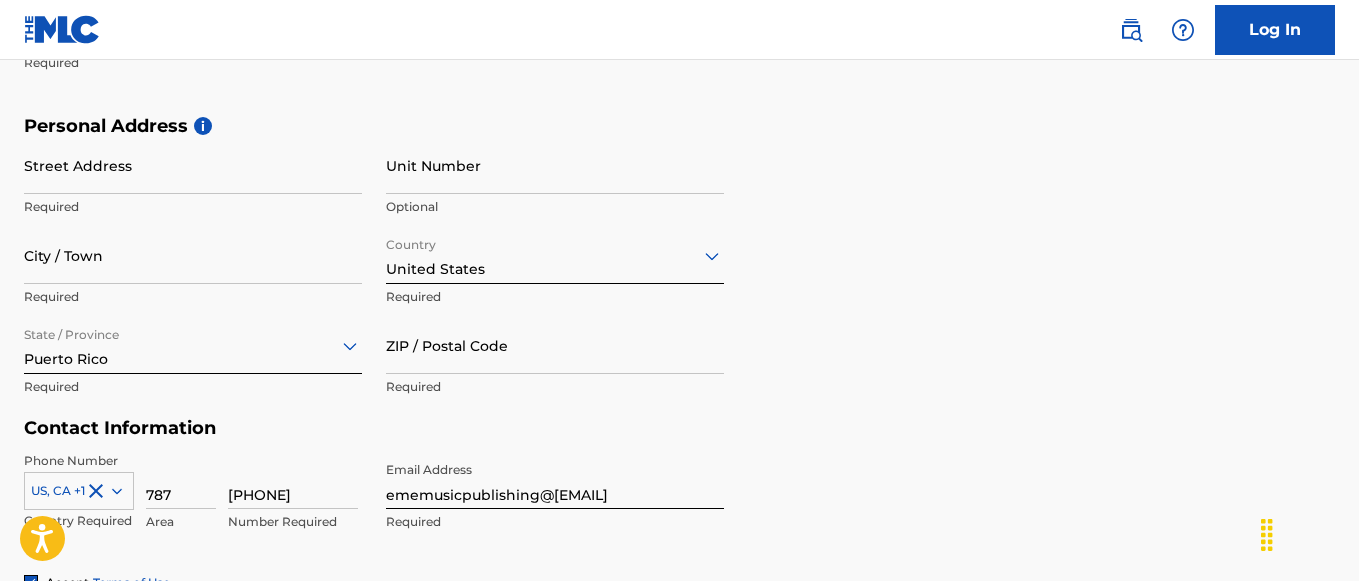 scroll, scrollTop: 606, scrollLeft: 0, axis: vertical 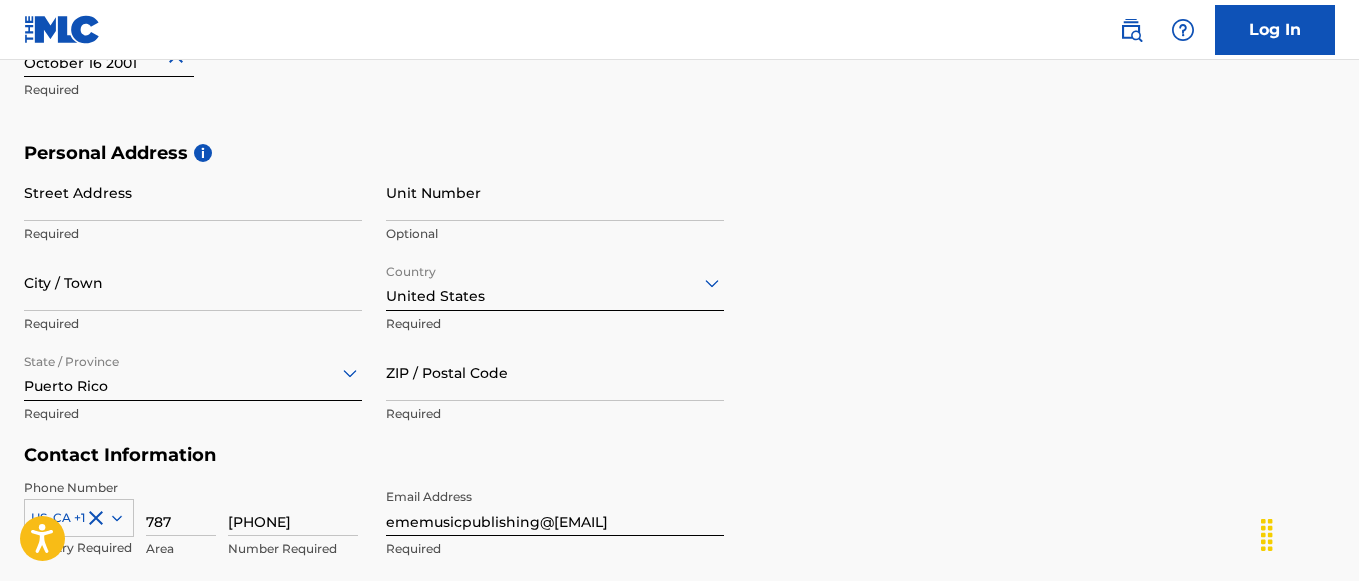 click on "City / Town" at bounding box center [193, 282] 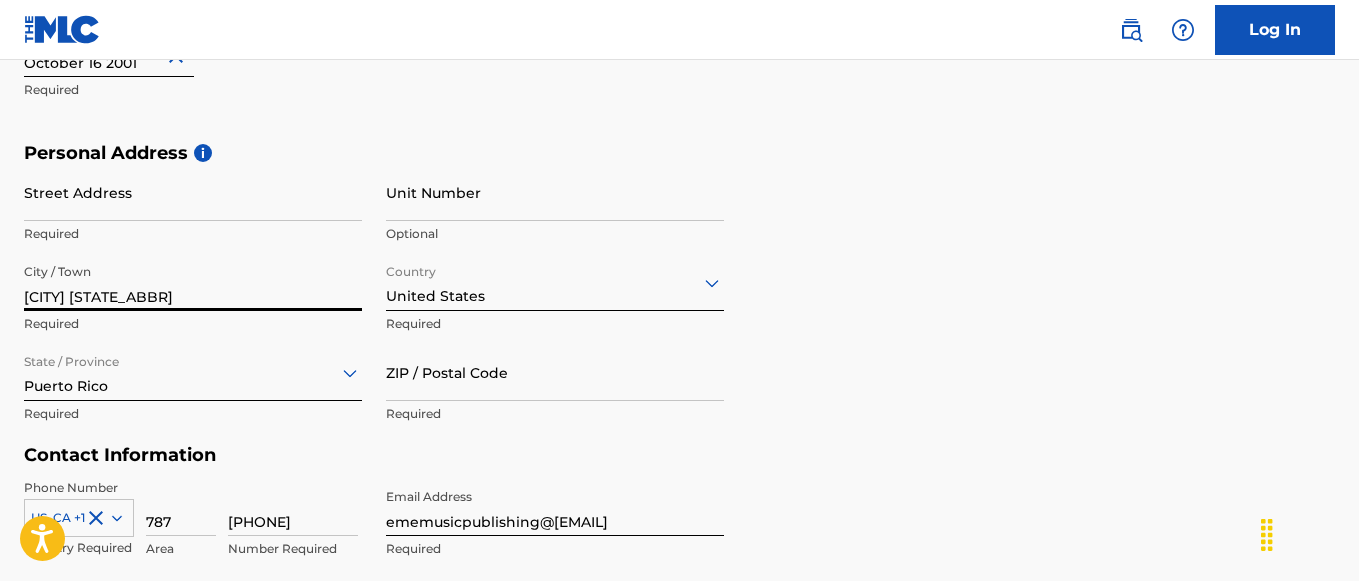 type on "[CITY] [STATE_ABBR]" 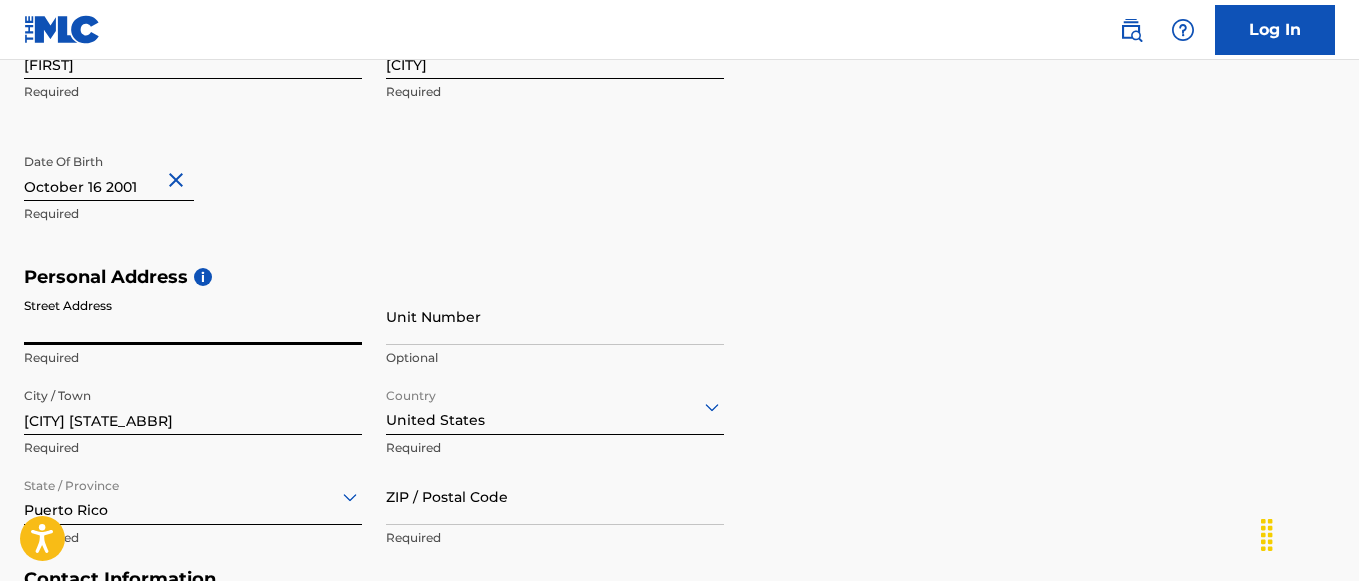 scroll, scrollTop: 385, scrollLeft: 0, axis: vertical 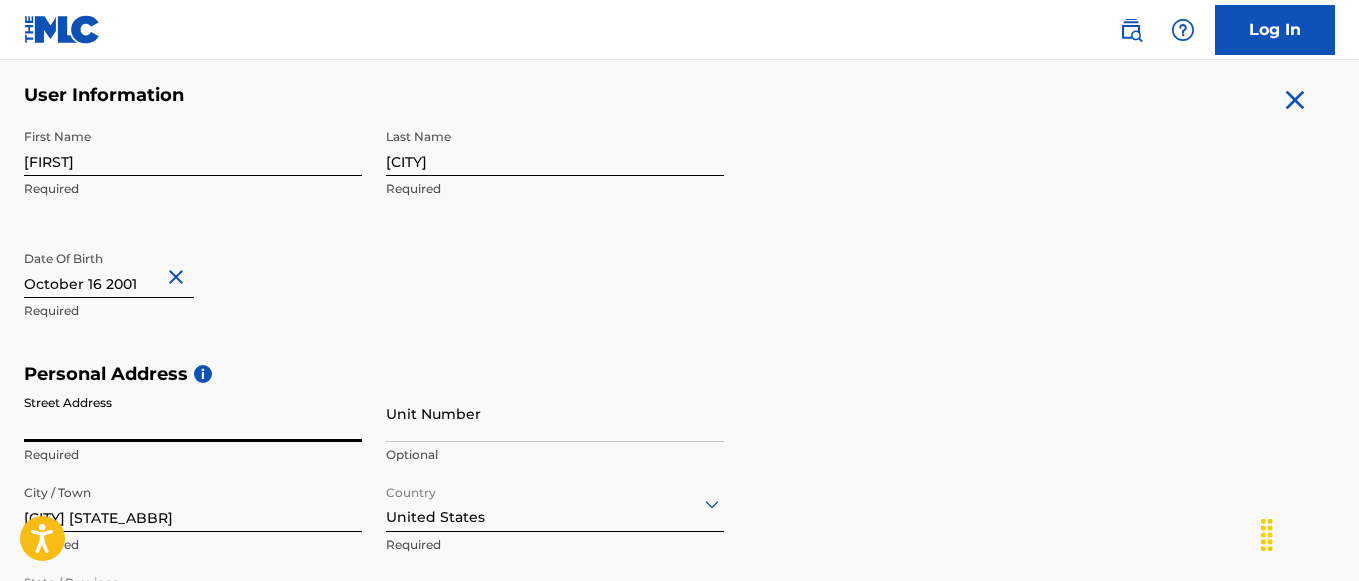 click at bounding box center [109, 269] 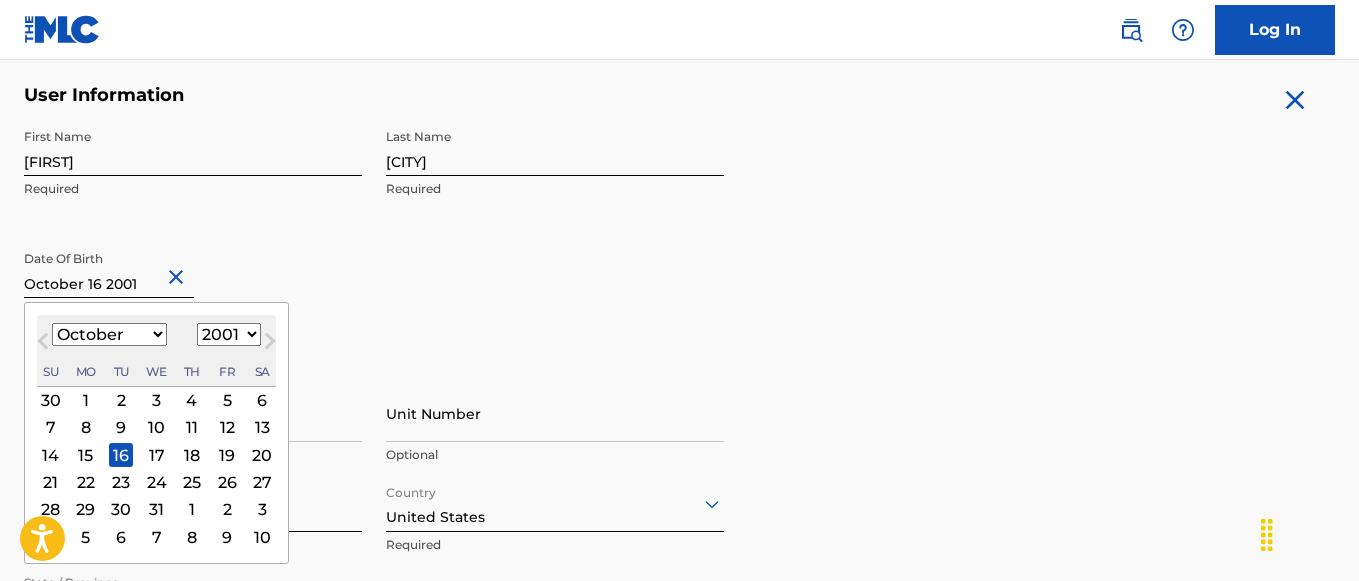 click on "19" at bounding box center (227, 455) 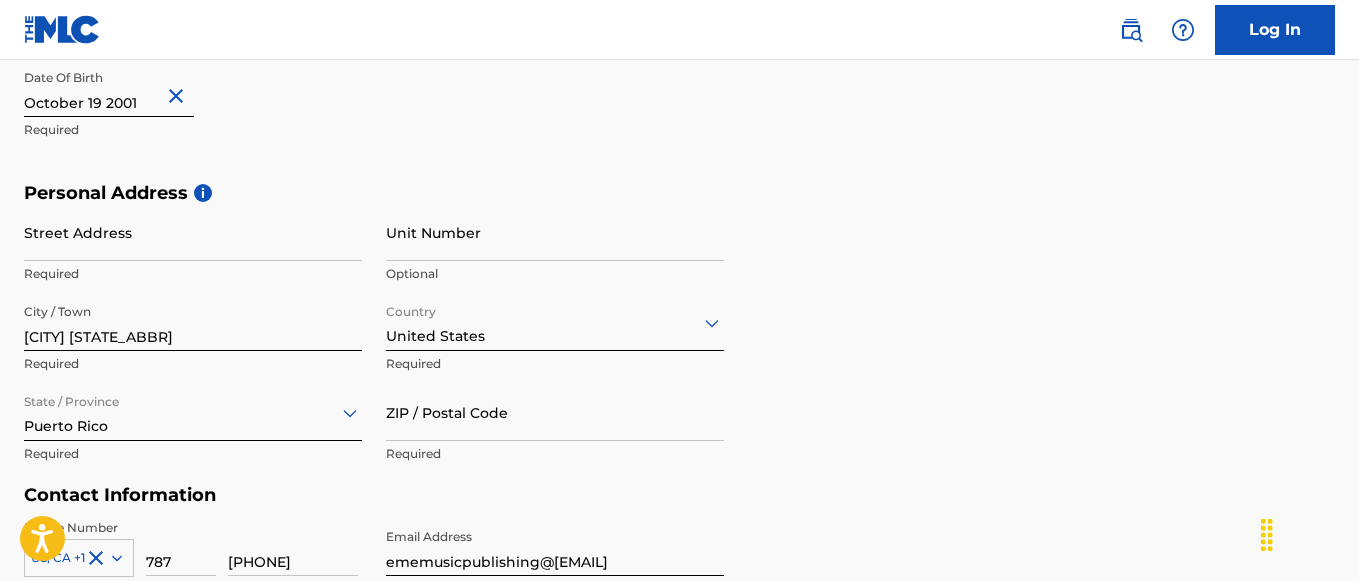 scroll, scrollTop: 576, scrollLeft: 0, axis: vertical 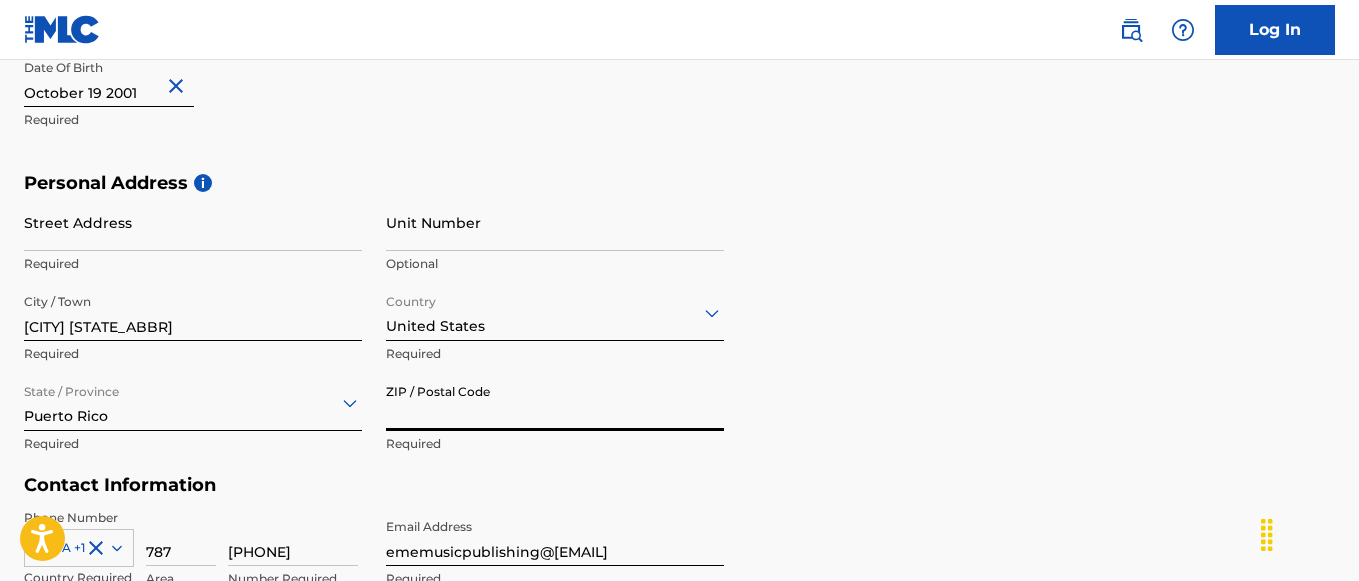 click on "ZIP / Postal Code" at bounding box center (555, 402) 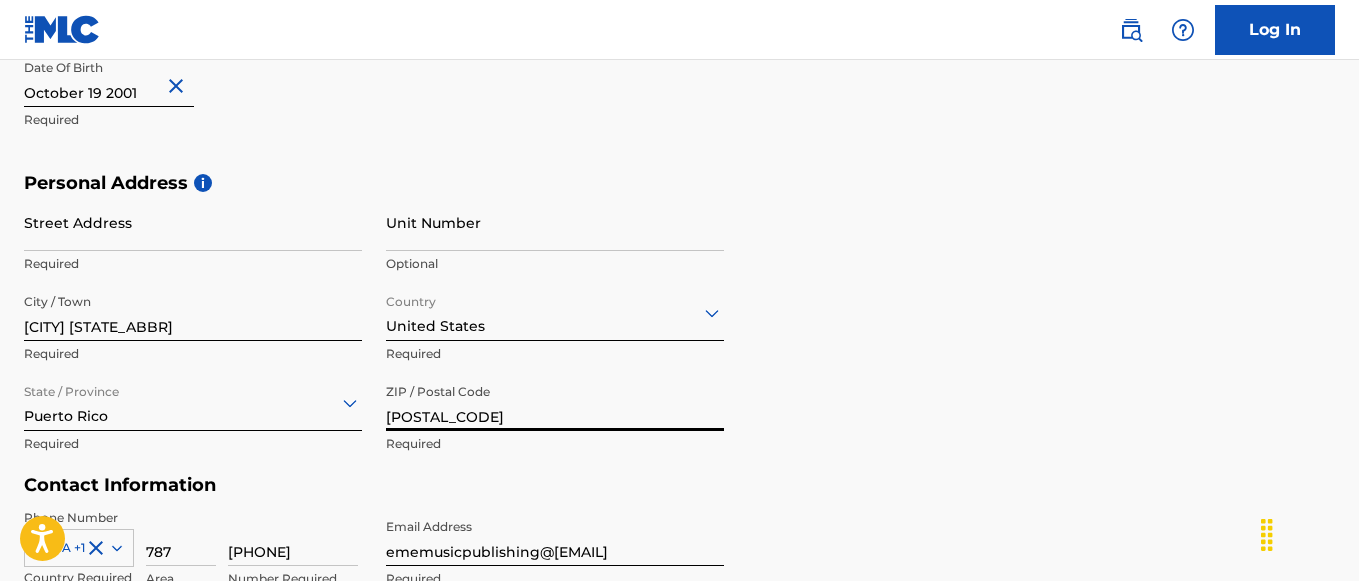 type on "[POSTAL_CODE]" 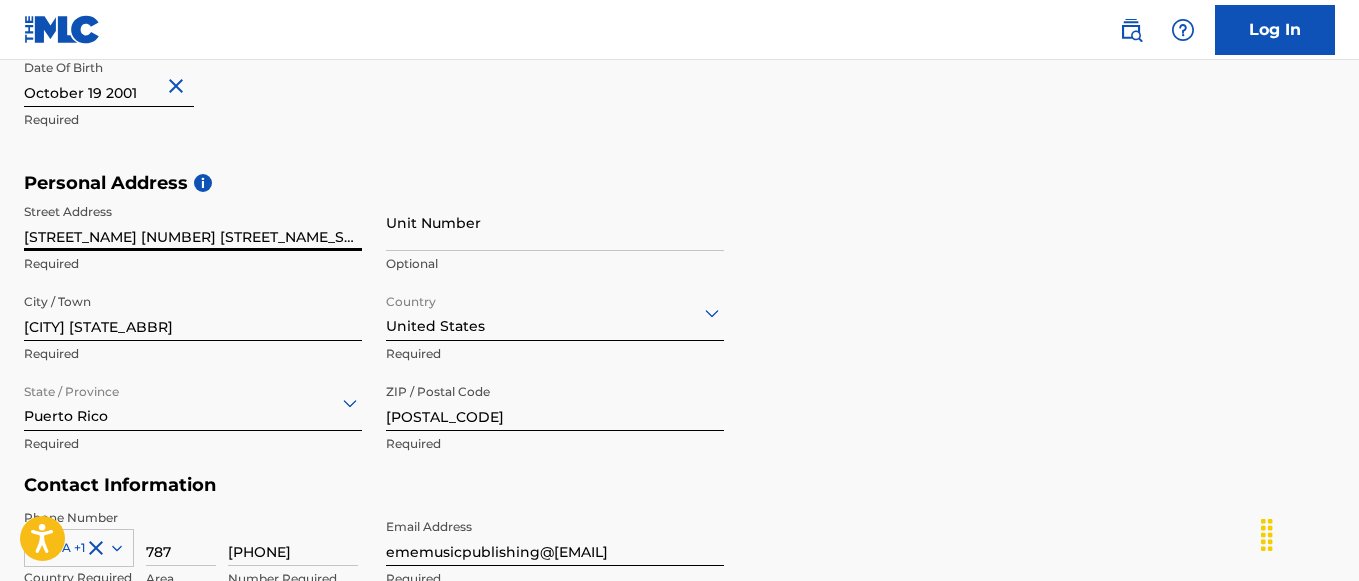 type on "[STREET_NAME] [NUMBER] [STREET_NAME_SUF] [NUMBER]" 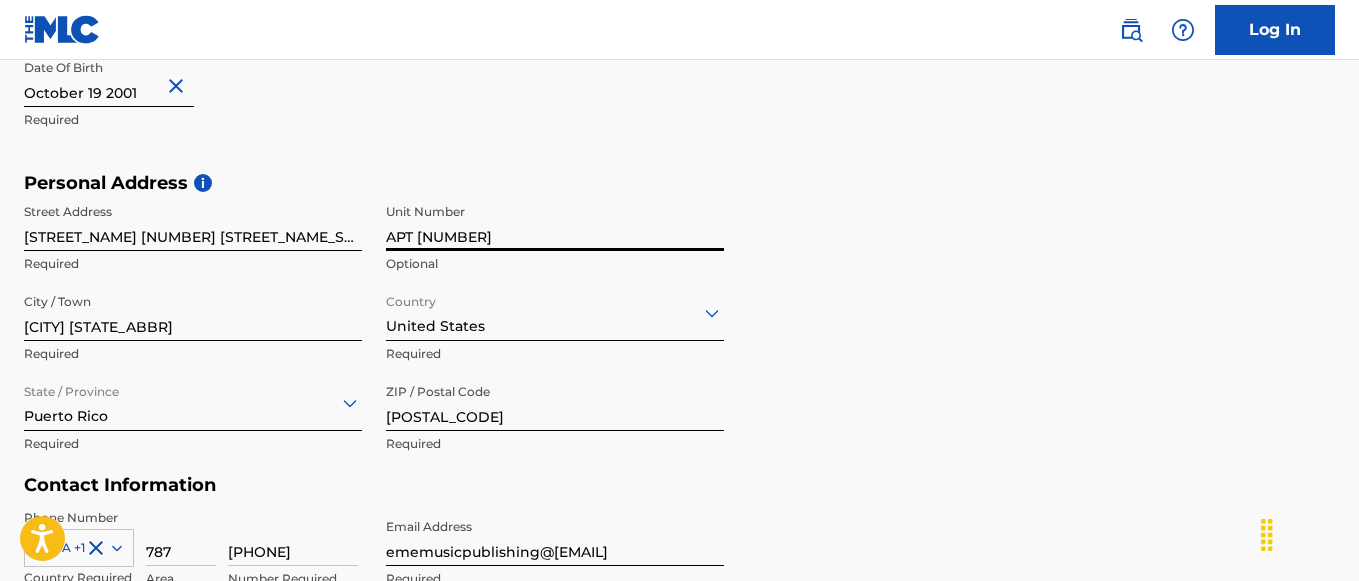 type on "APT [NUMBER]" 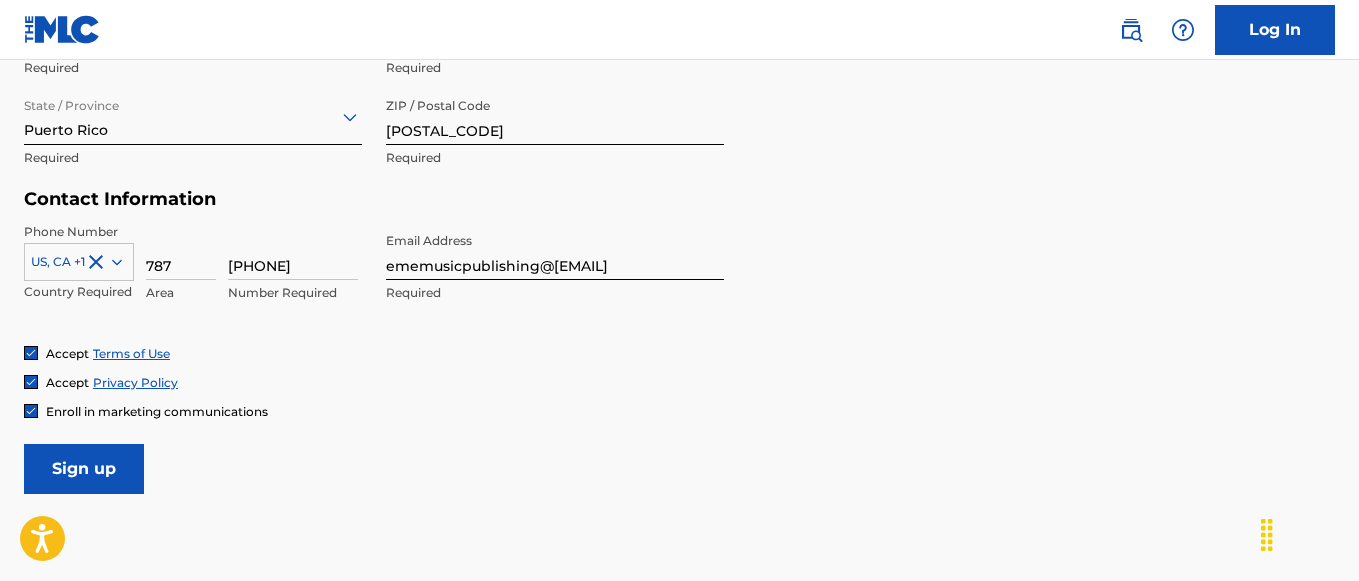 scroll, scrollTop: 886, scrollLeft: 0, axis: vertical 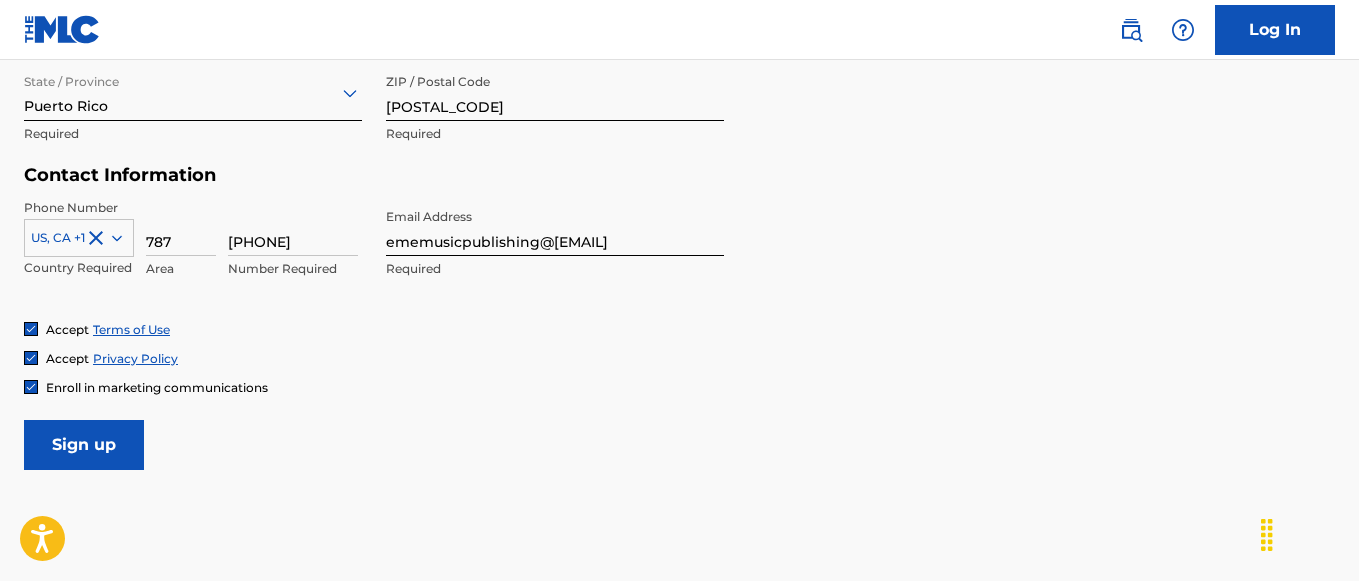 click on "Sign up" at bounding box center (84, 445) 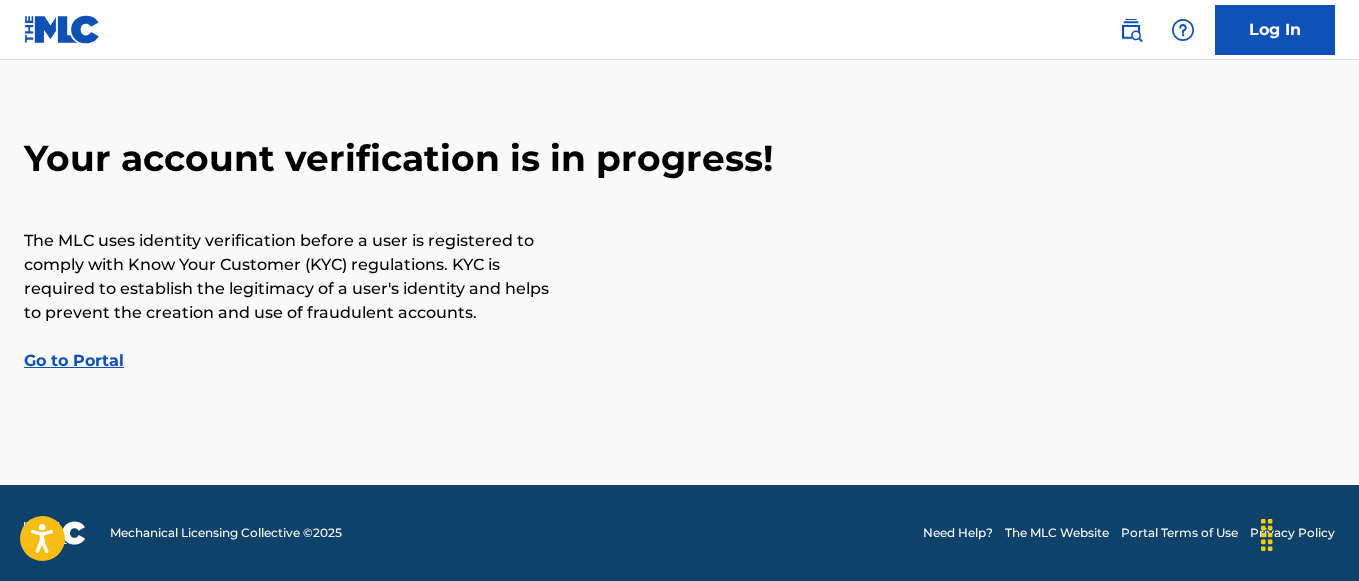 scroll, scrollTop: 0, scrollLeft: 0, axis: both 